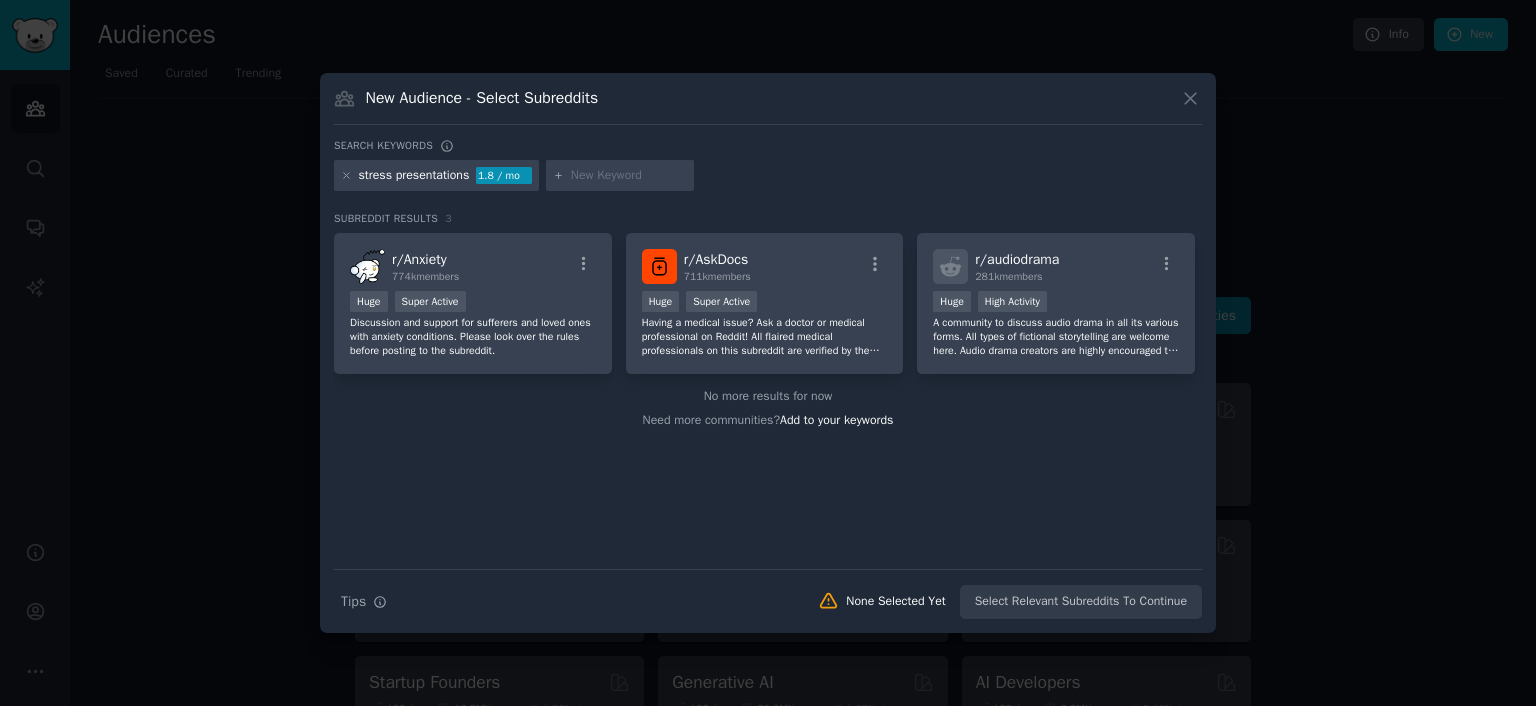 scroll, scrollTop: 0, scrollLeft: 0, axis: both 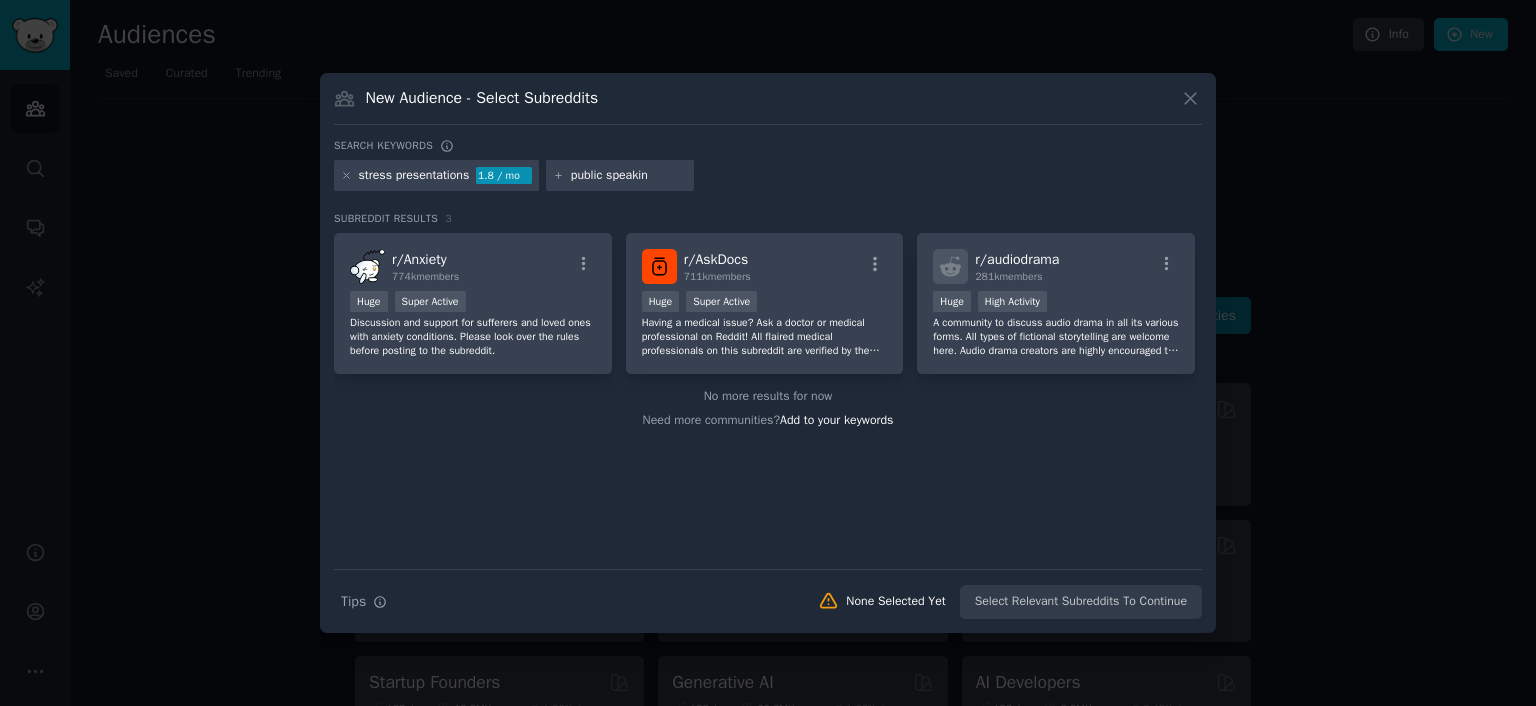 type on "public speaking" 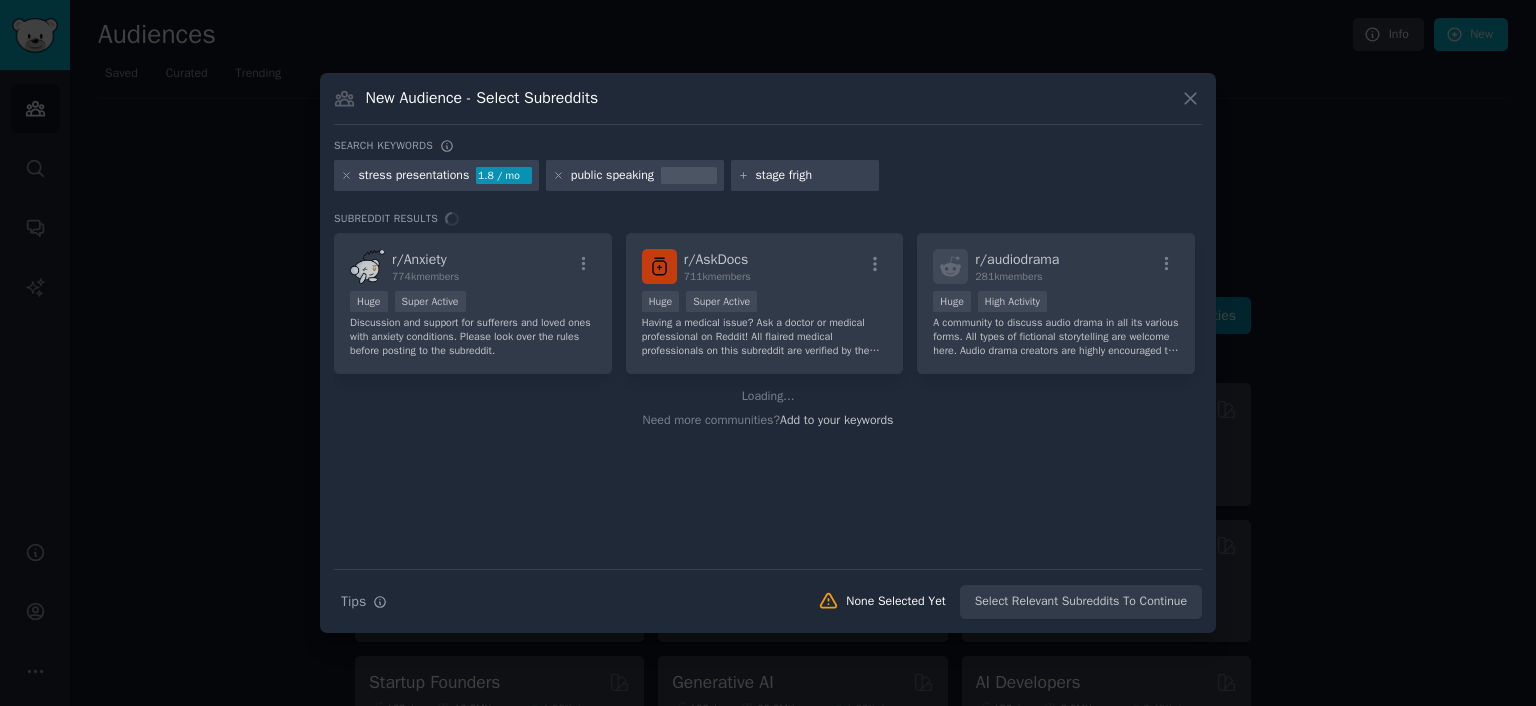 type on "[MEDICAL_DATA]" 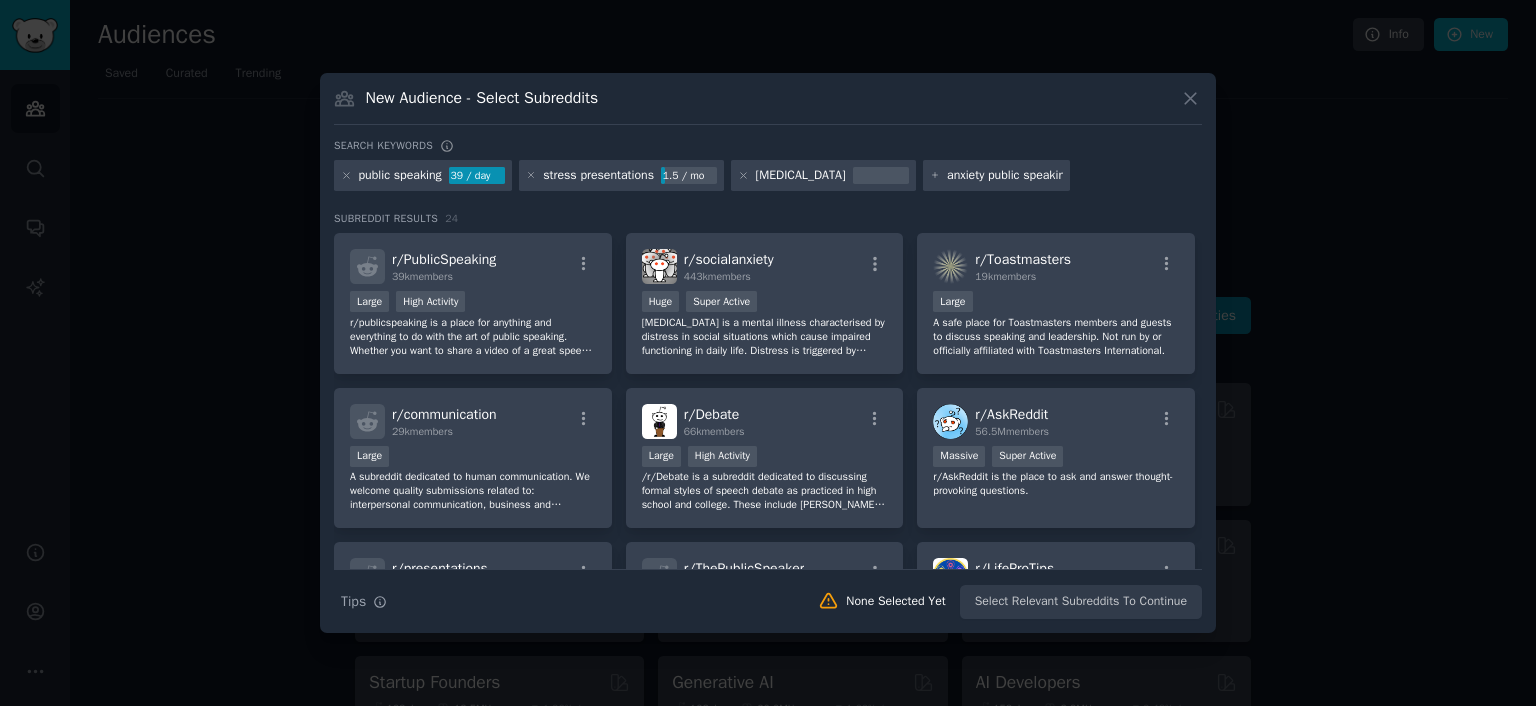 type on "anxiety public speaking" 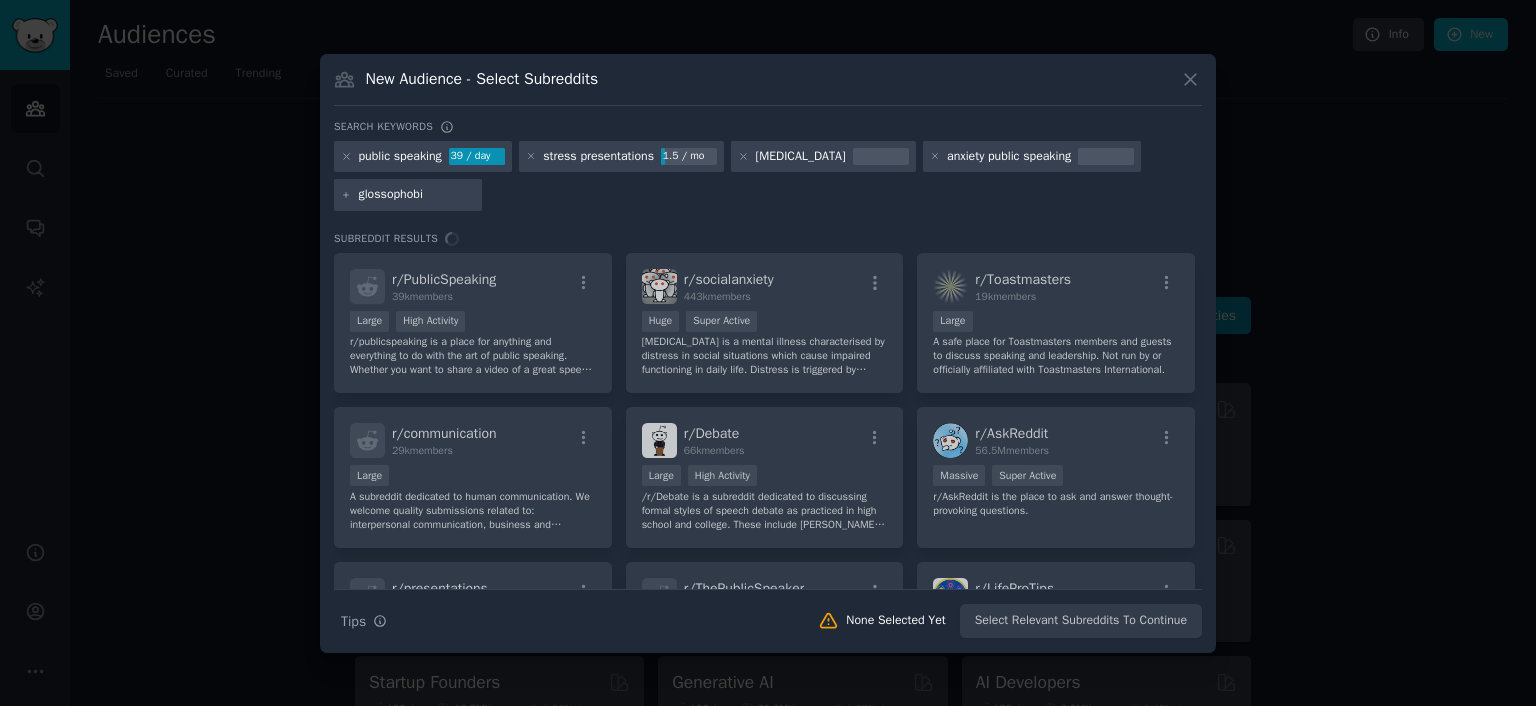 type on "[MEDICAL_DATA]" 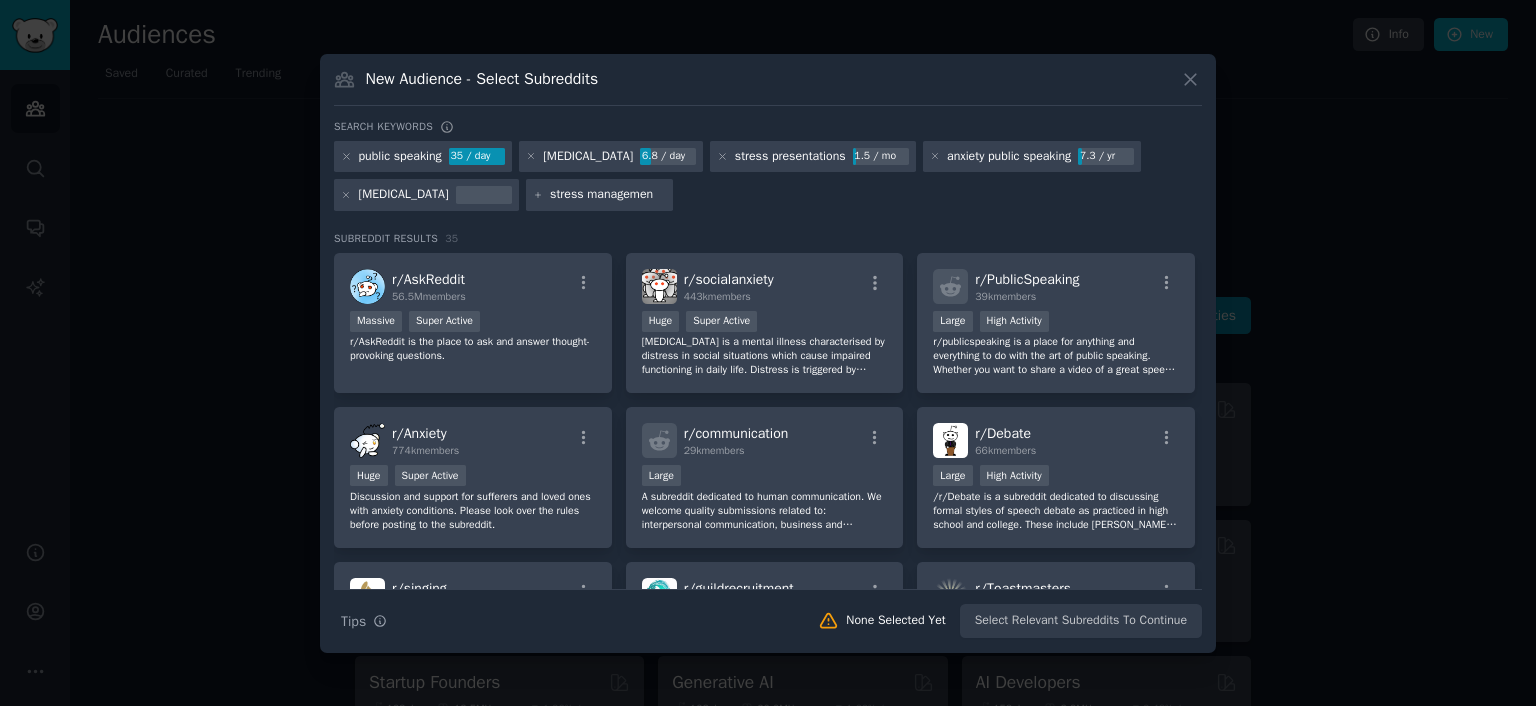 type on "[MEDICAL_DATA]" 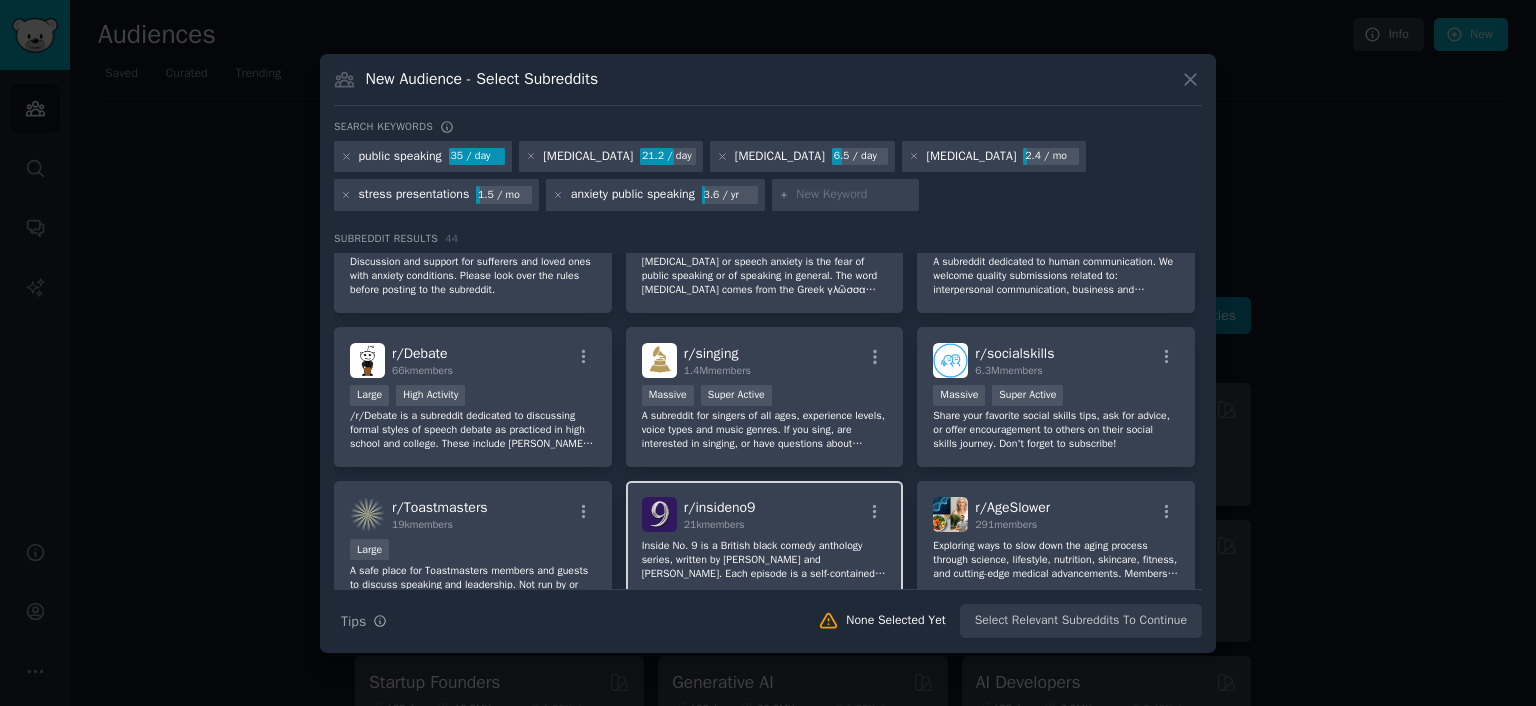 scroll, scrollTop: 0, scrollLeft: 0, axis: both 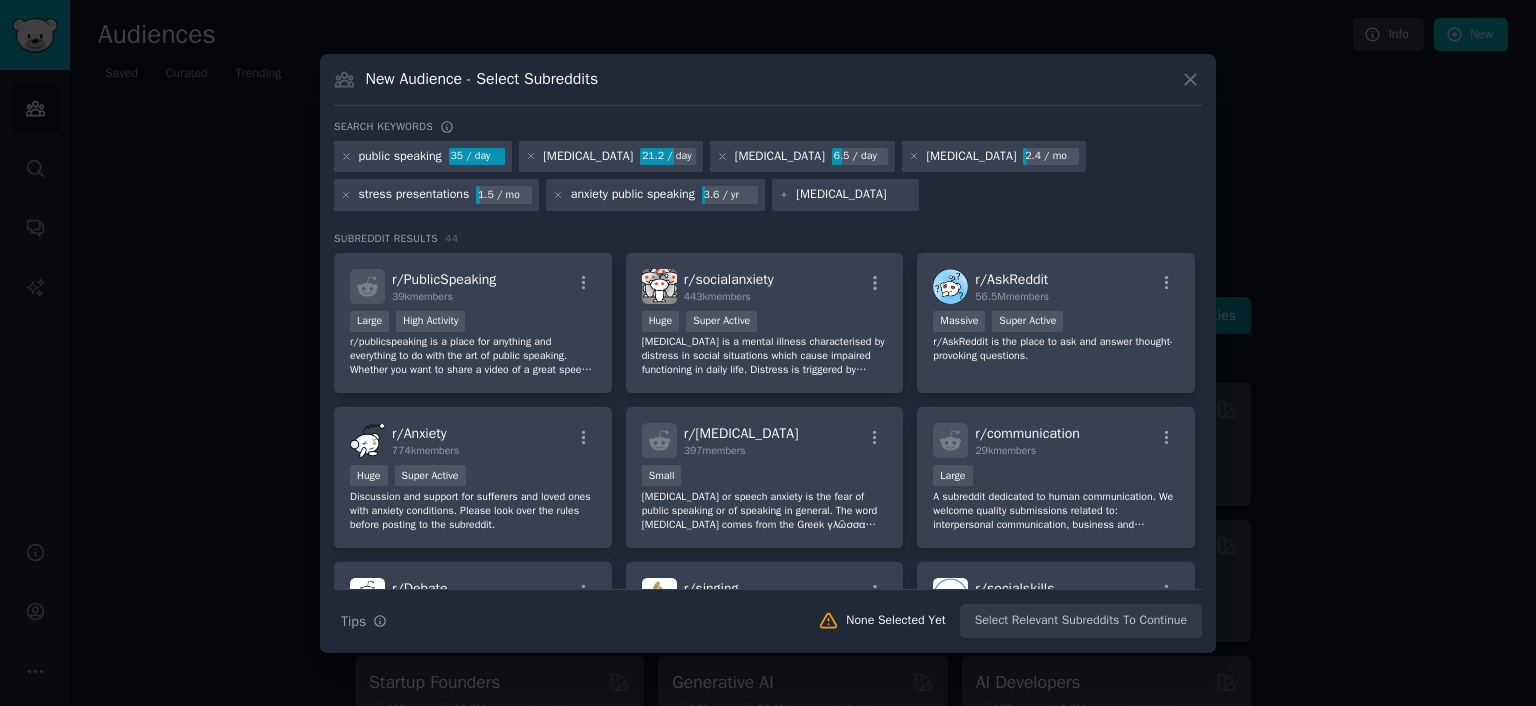 type on "relaxation techniques" 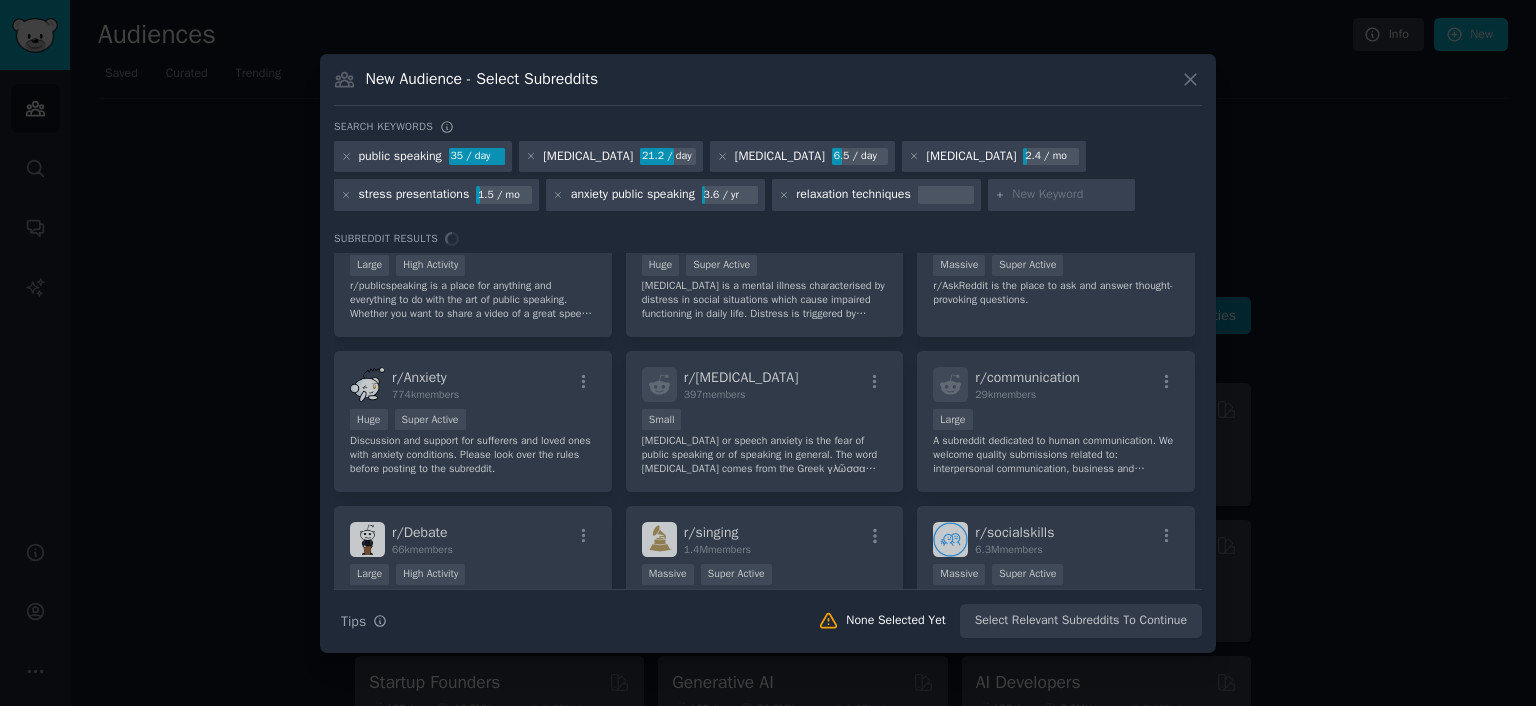 scroll, scrollTop: 0, scrollLeft: 0, axis: both 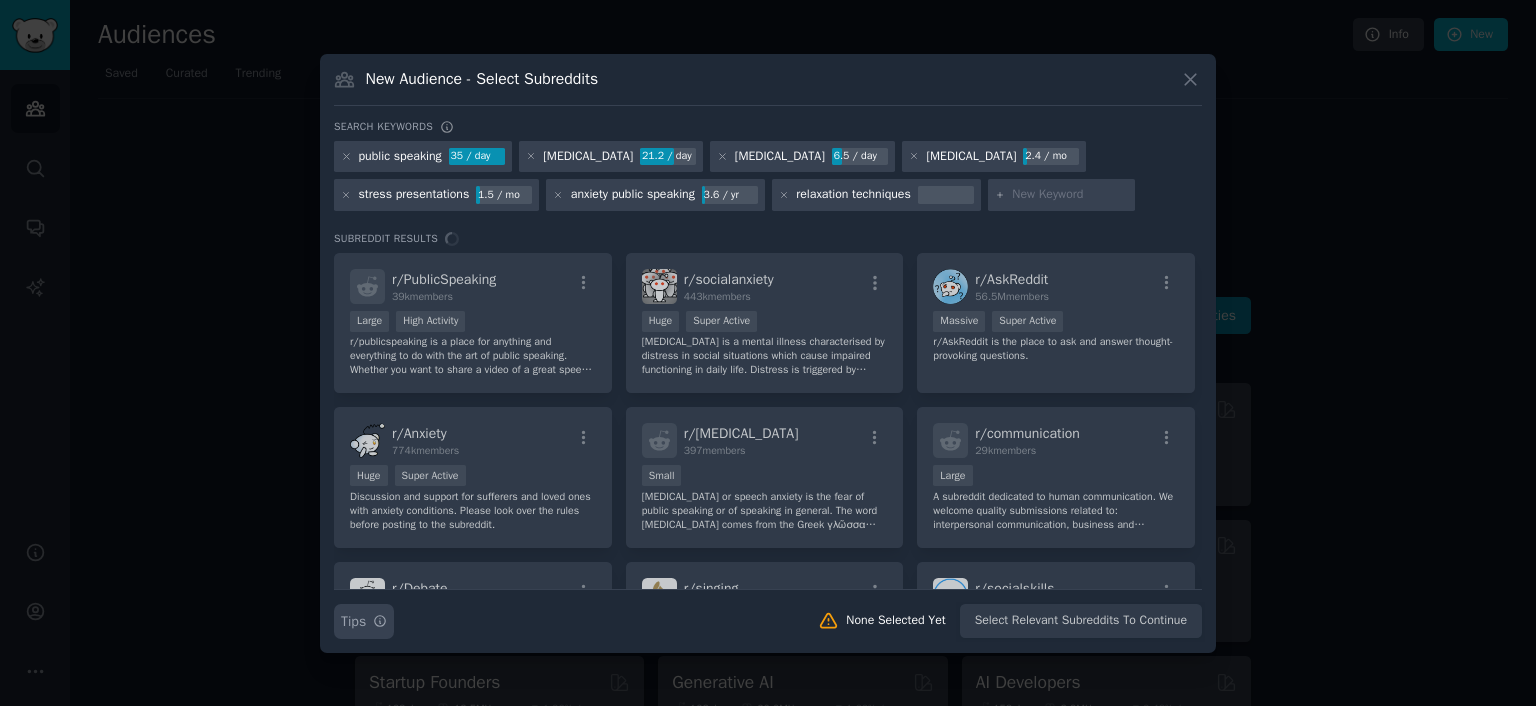 click 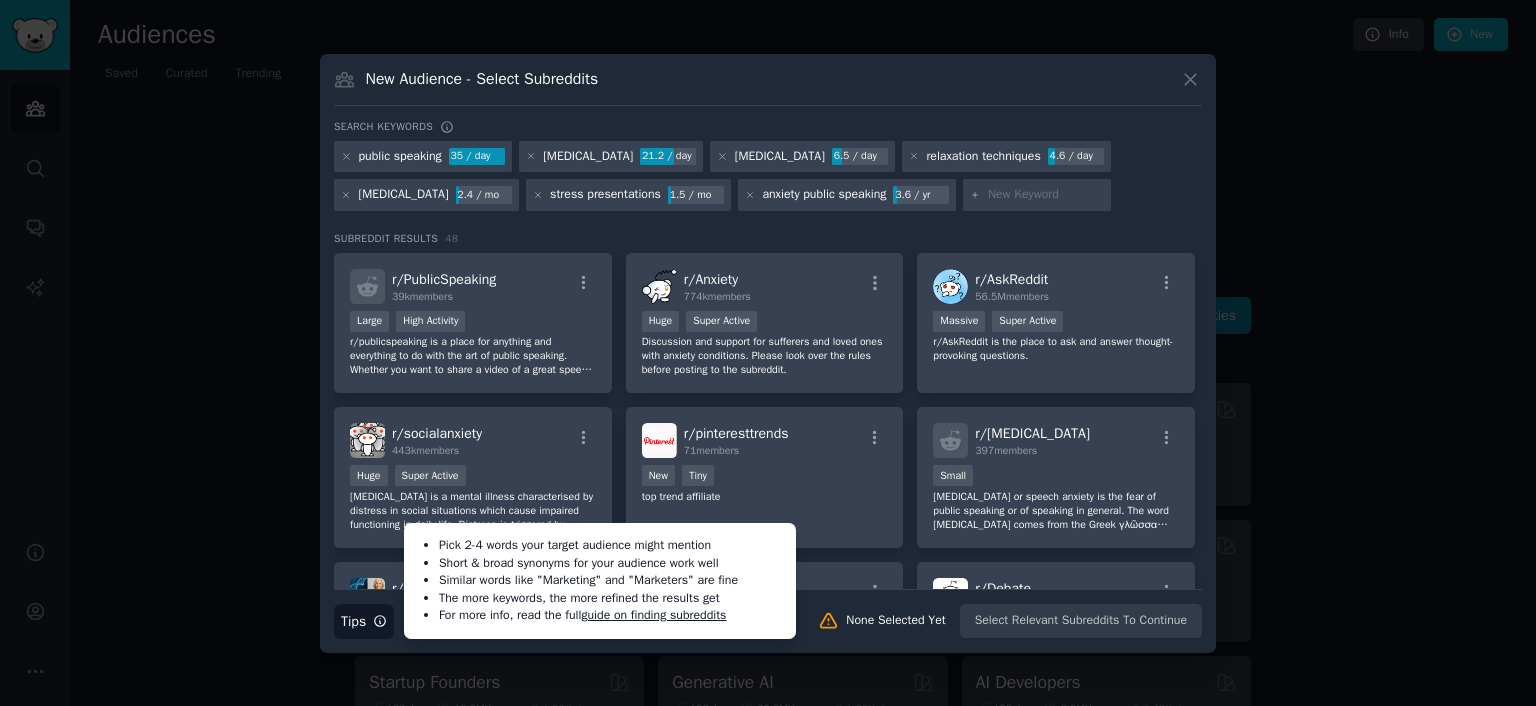 click at bounding box center [1046, 195] 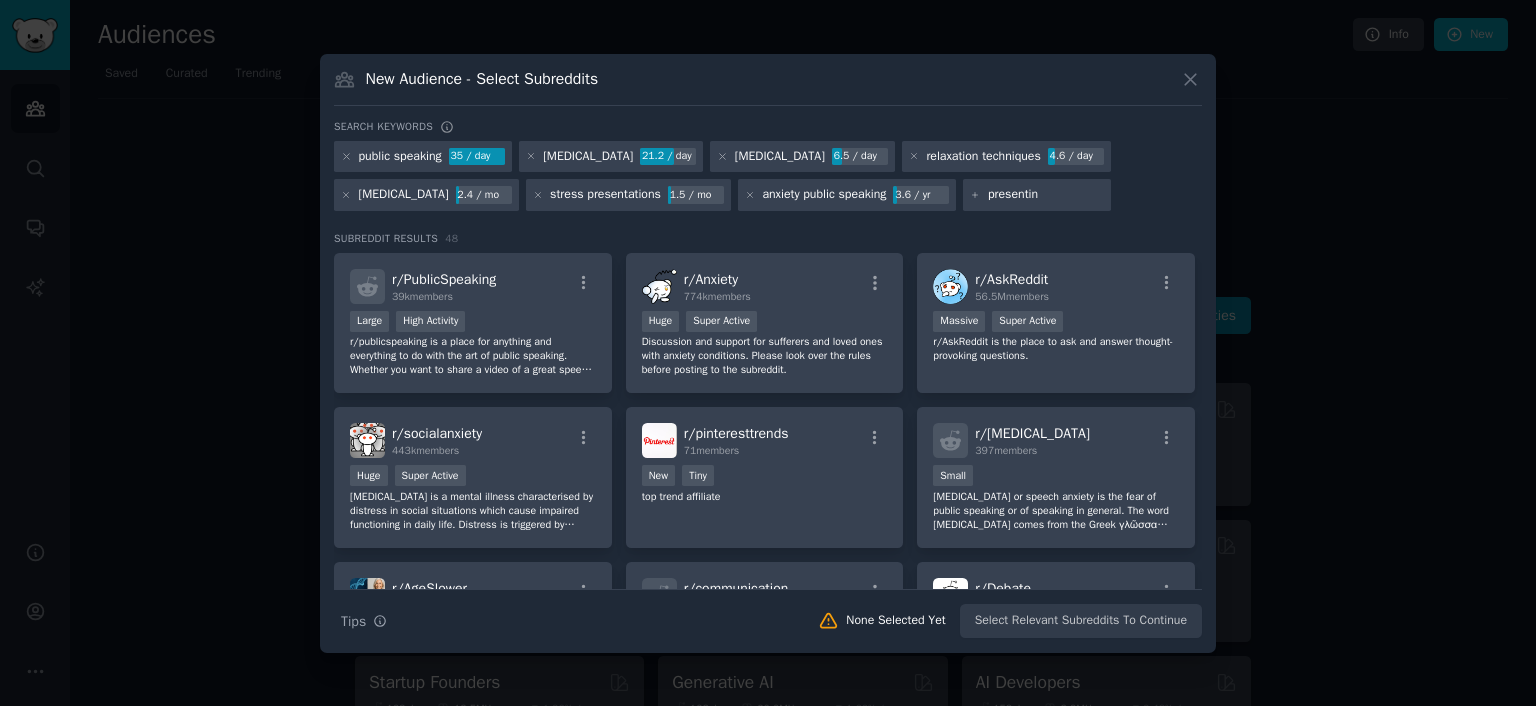 type on "presenting" 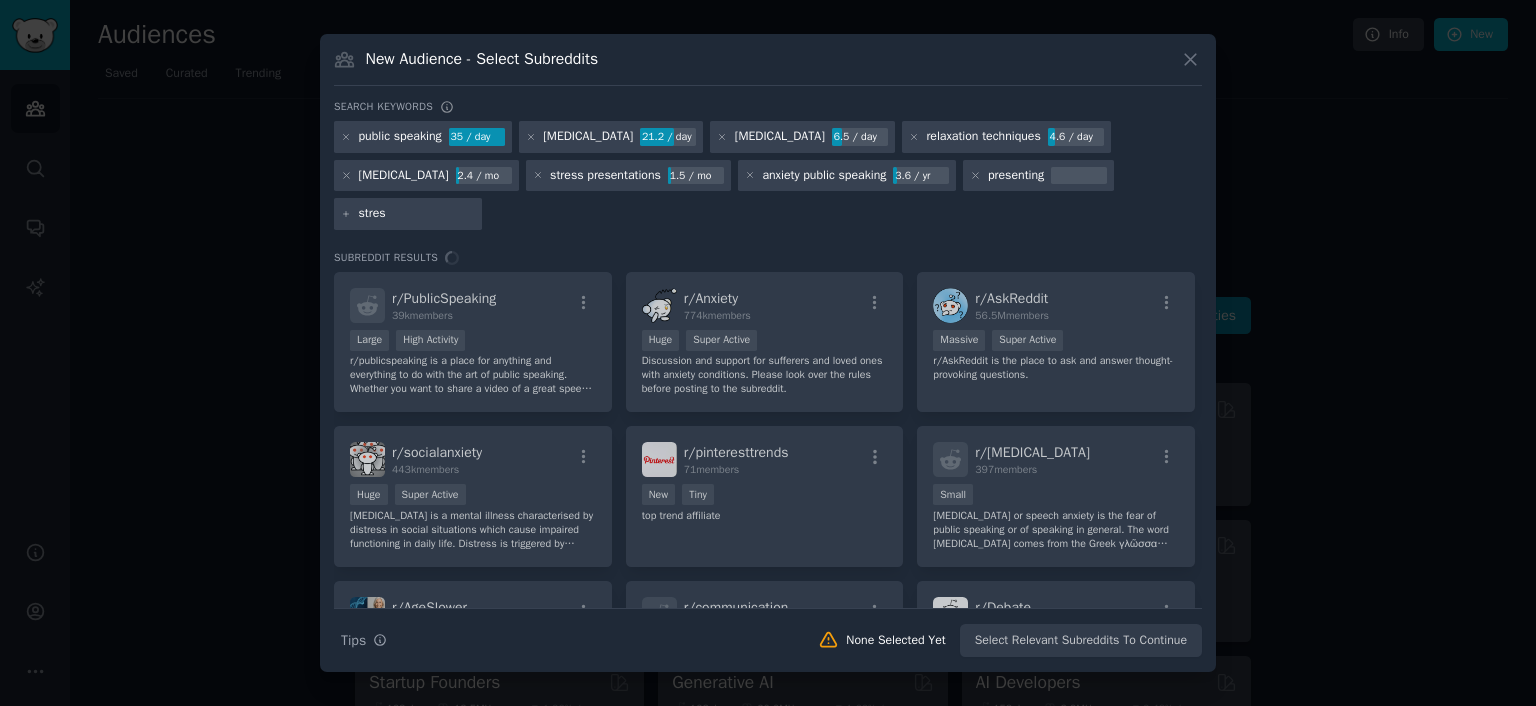 type on "stress" 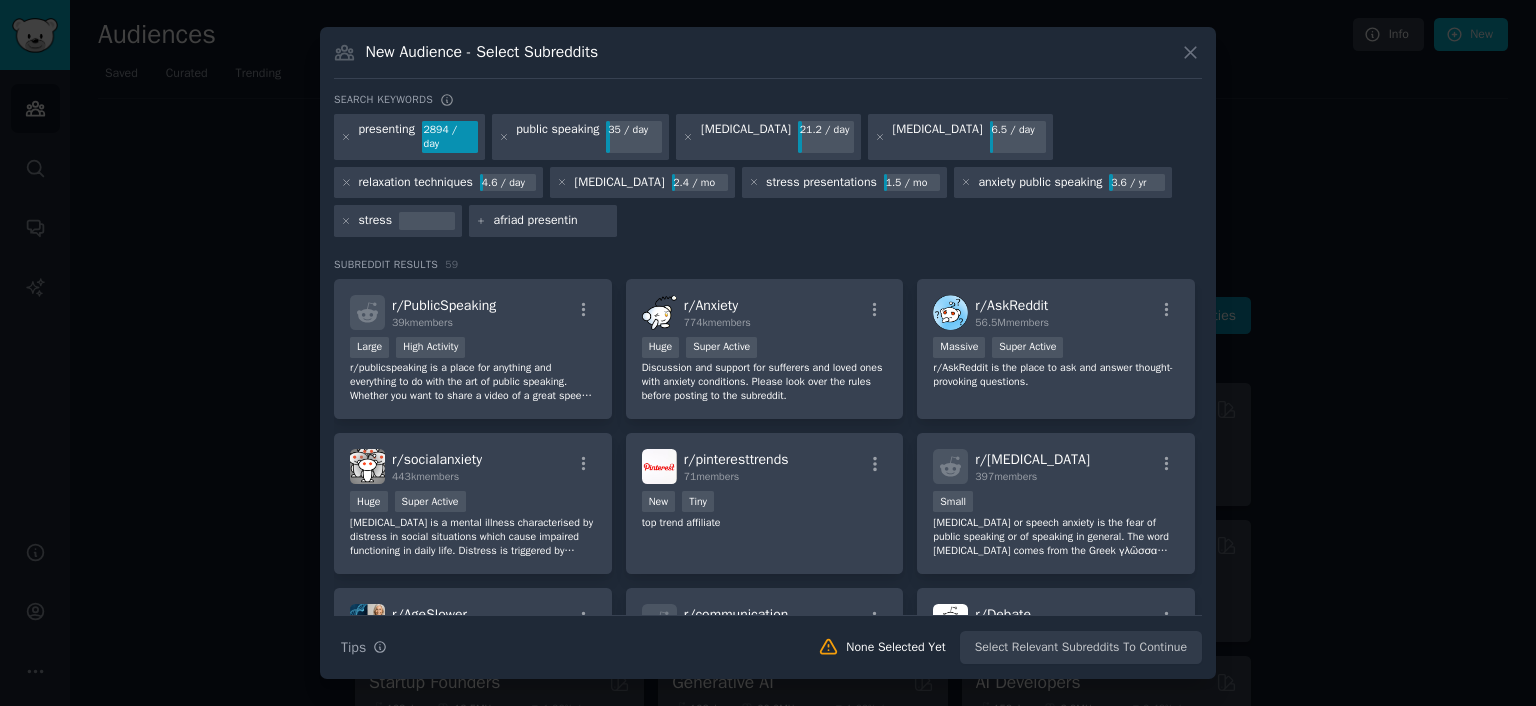 type on "afriad presenting" 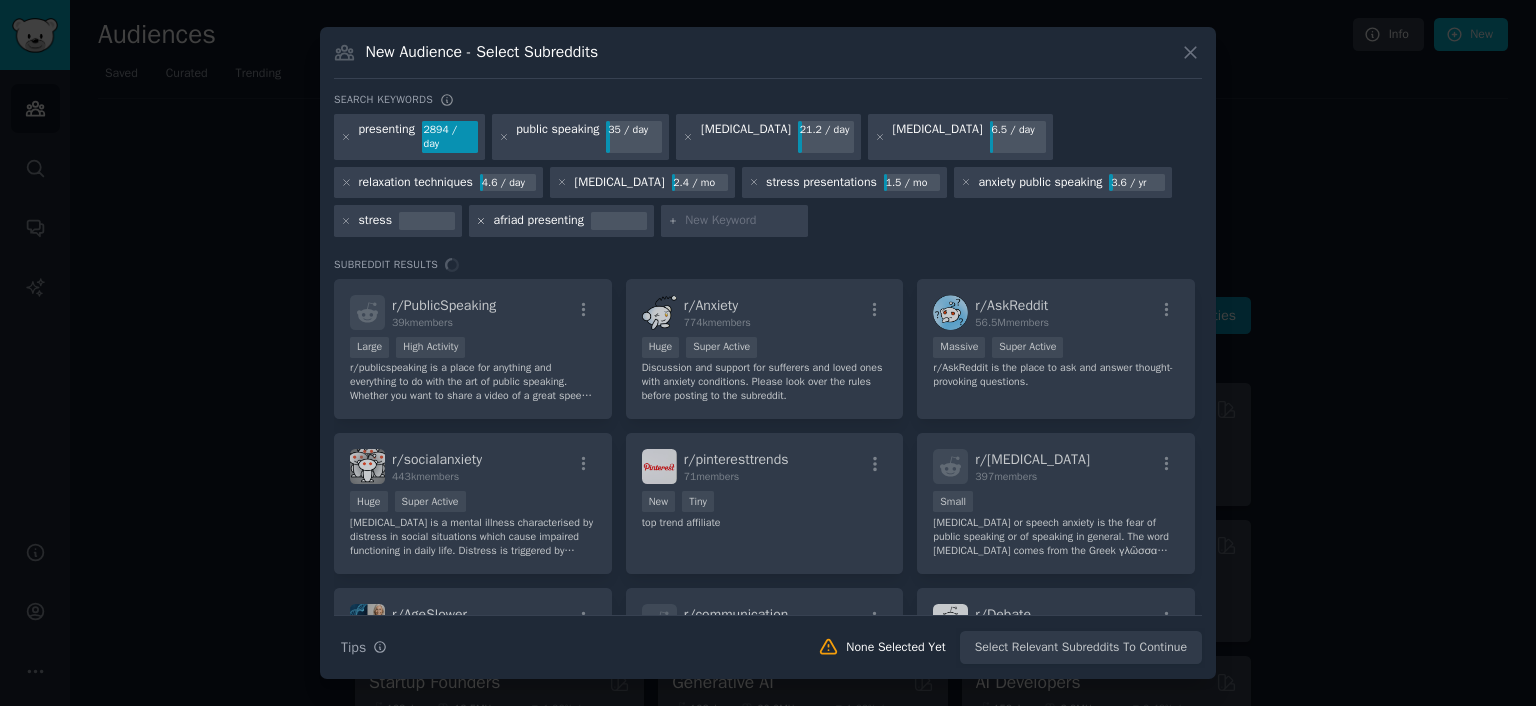 click 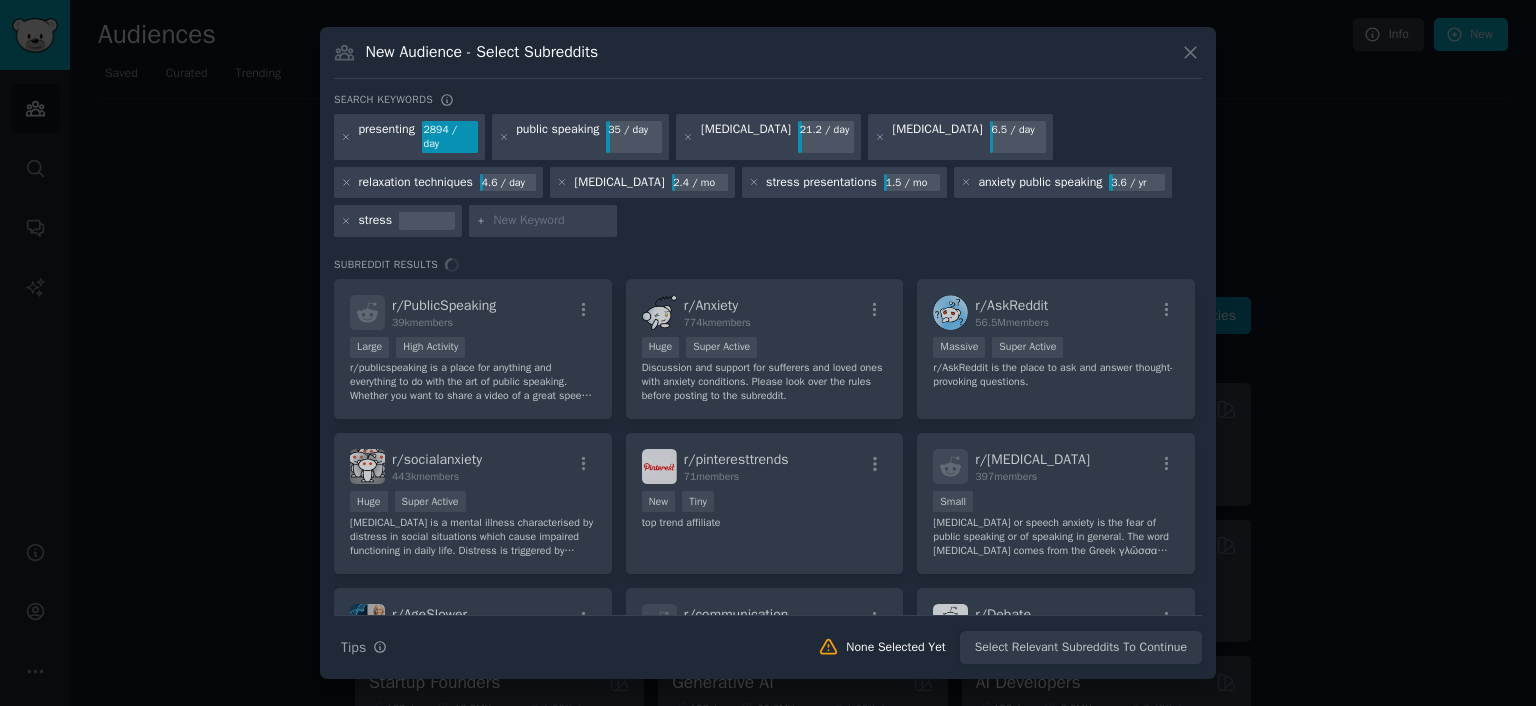 click at bounding box center [552, 221] 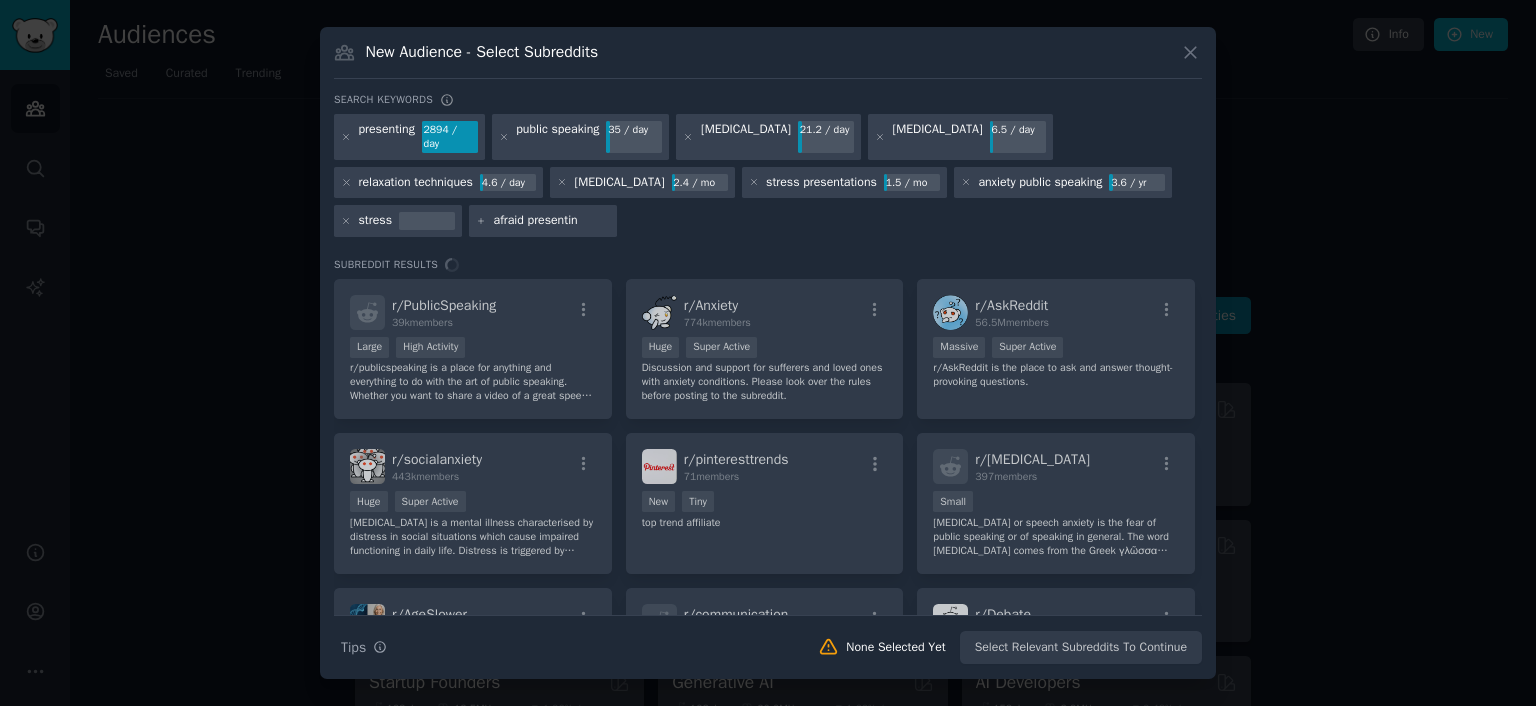 type on "afraid presenting" 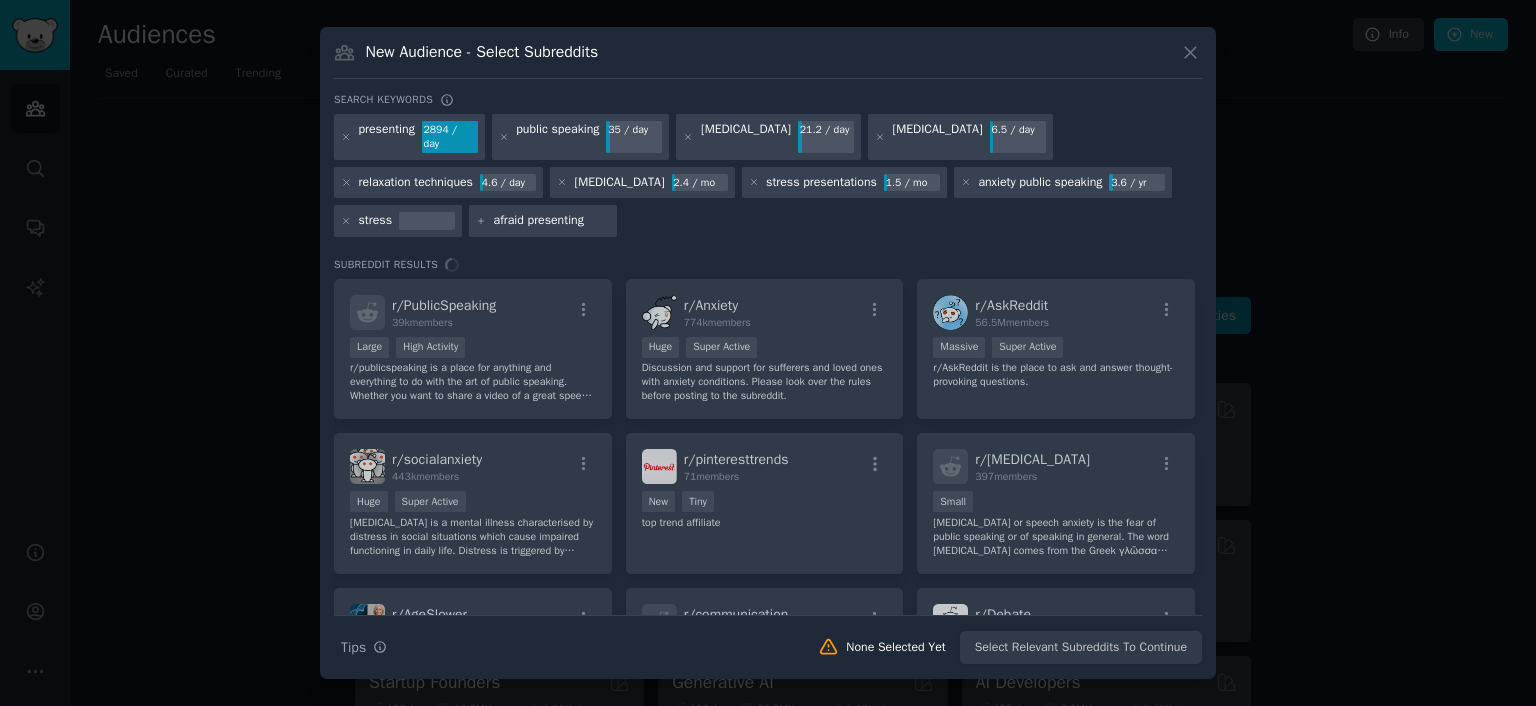 type 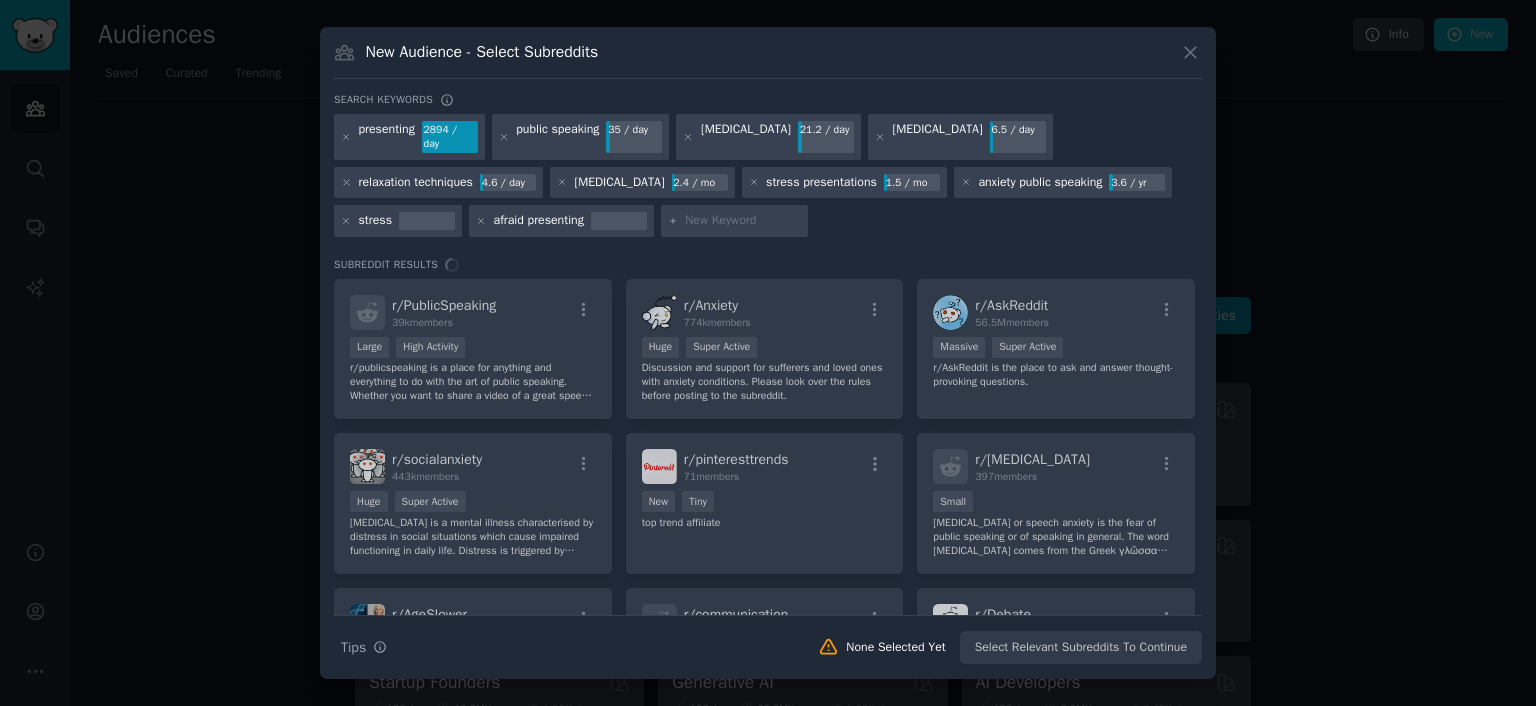 click on "Search Tips Tips None Selected Yet Select Relevant Subreddits To Continue" at bounding box center (768, 640) 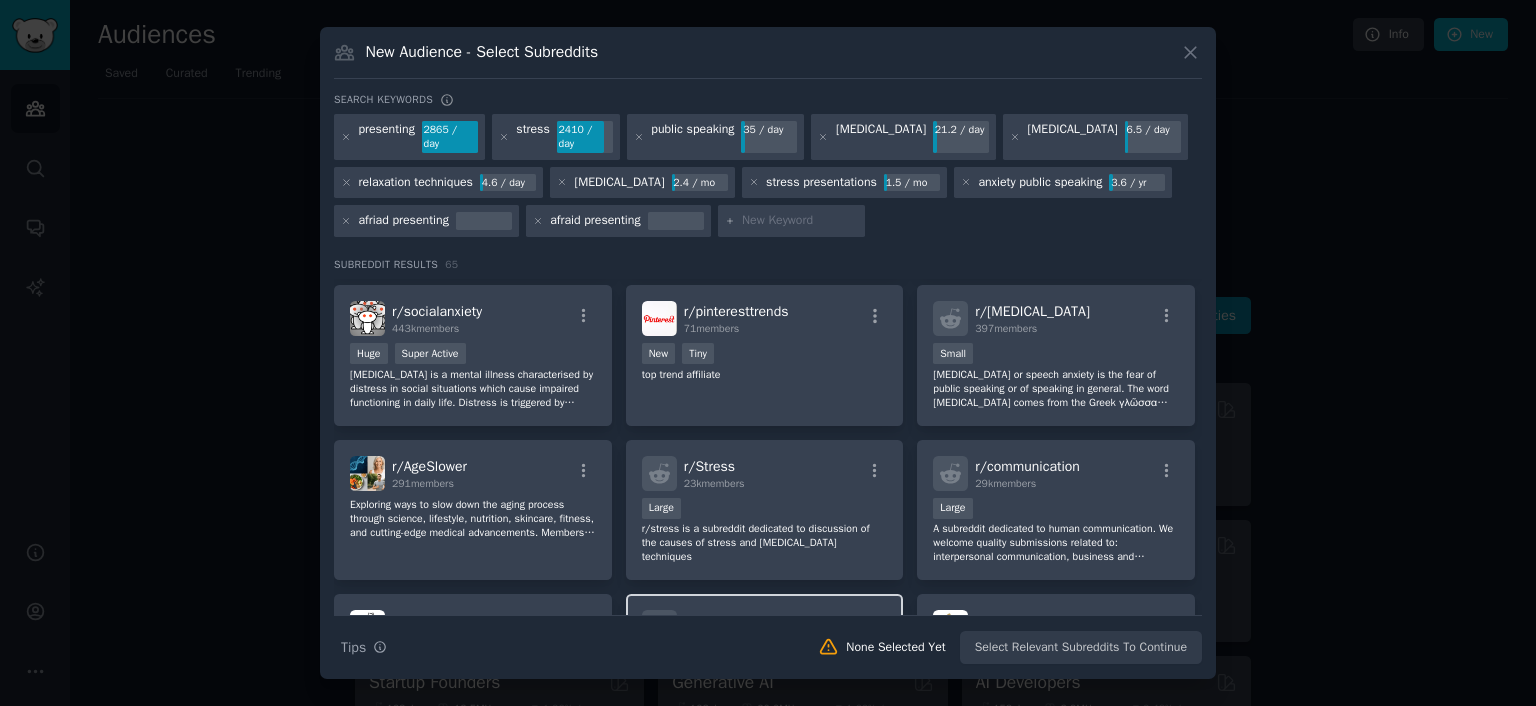 scroll, scrollTop: 48, scrollLeft: 0, axis: vertical 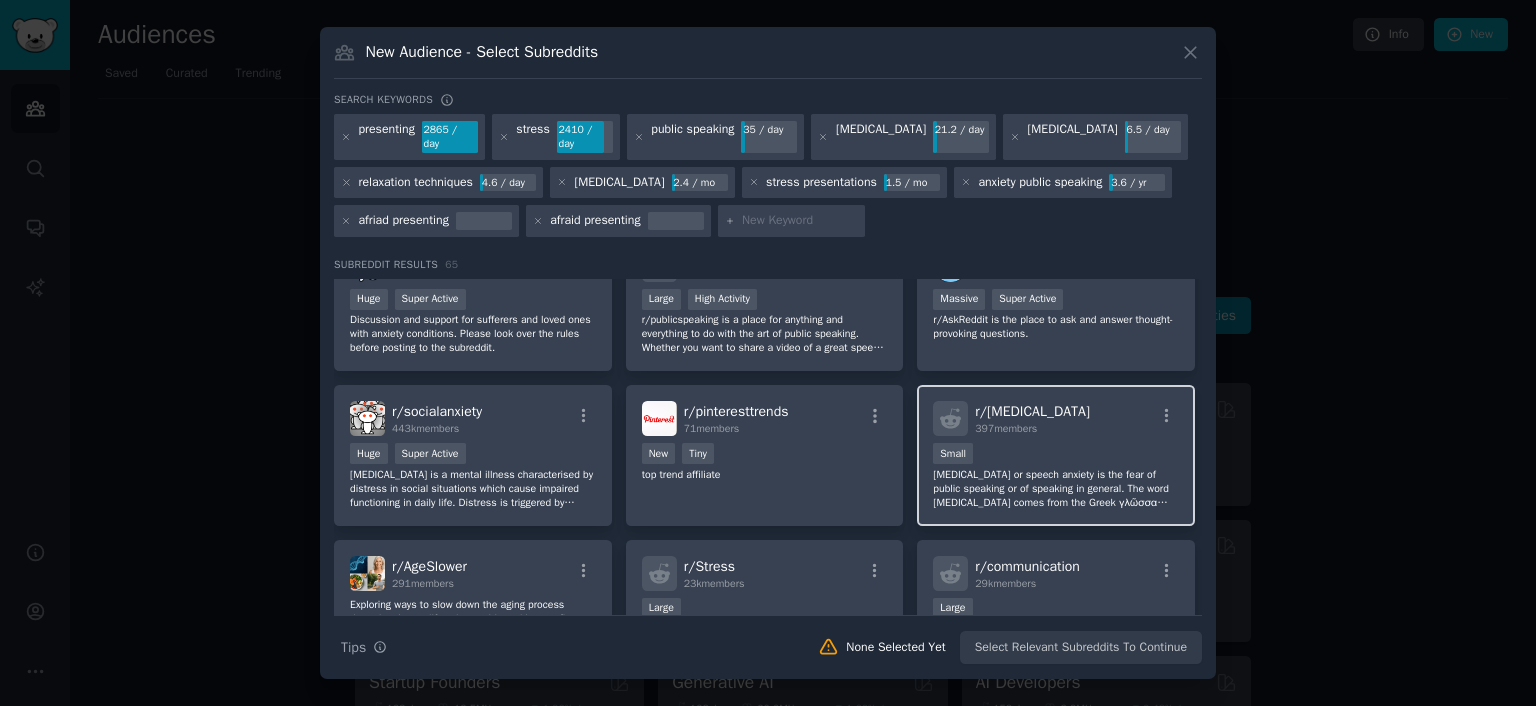 click on "Small" at bounding box center [1056, 455] 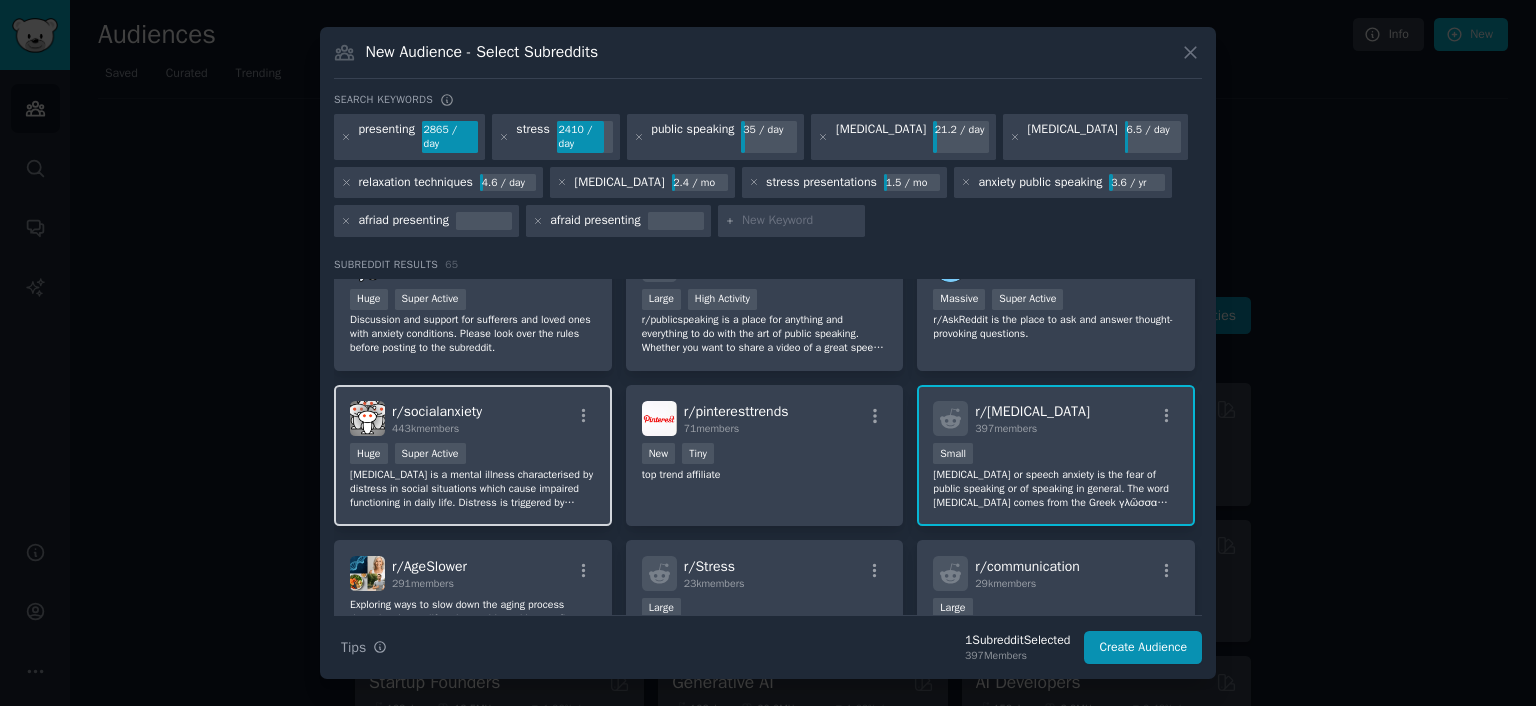click on "Huge Super Active" at bounding box center [473, 455] 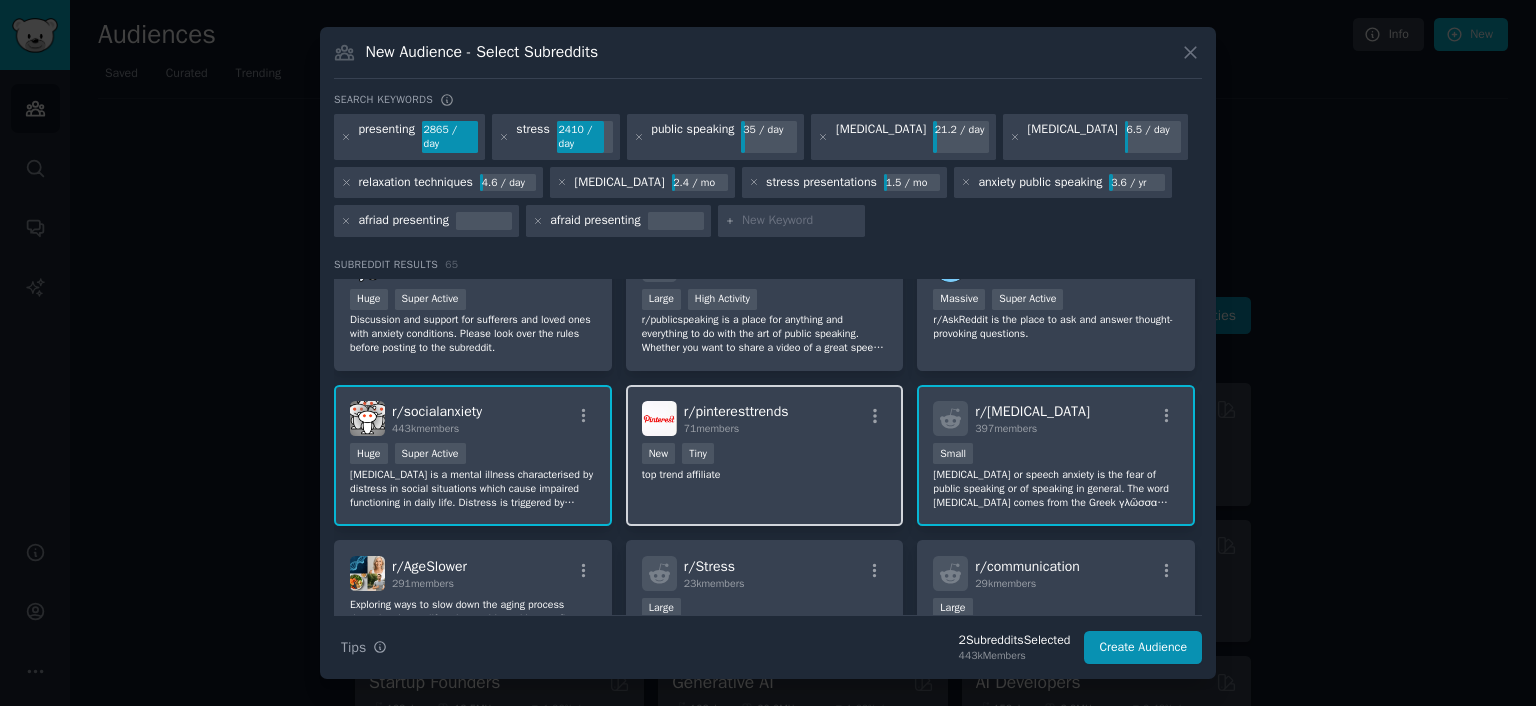 scroll, scrollTop: 0, scrollLeft: 0, axis: both 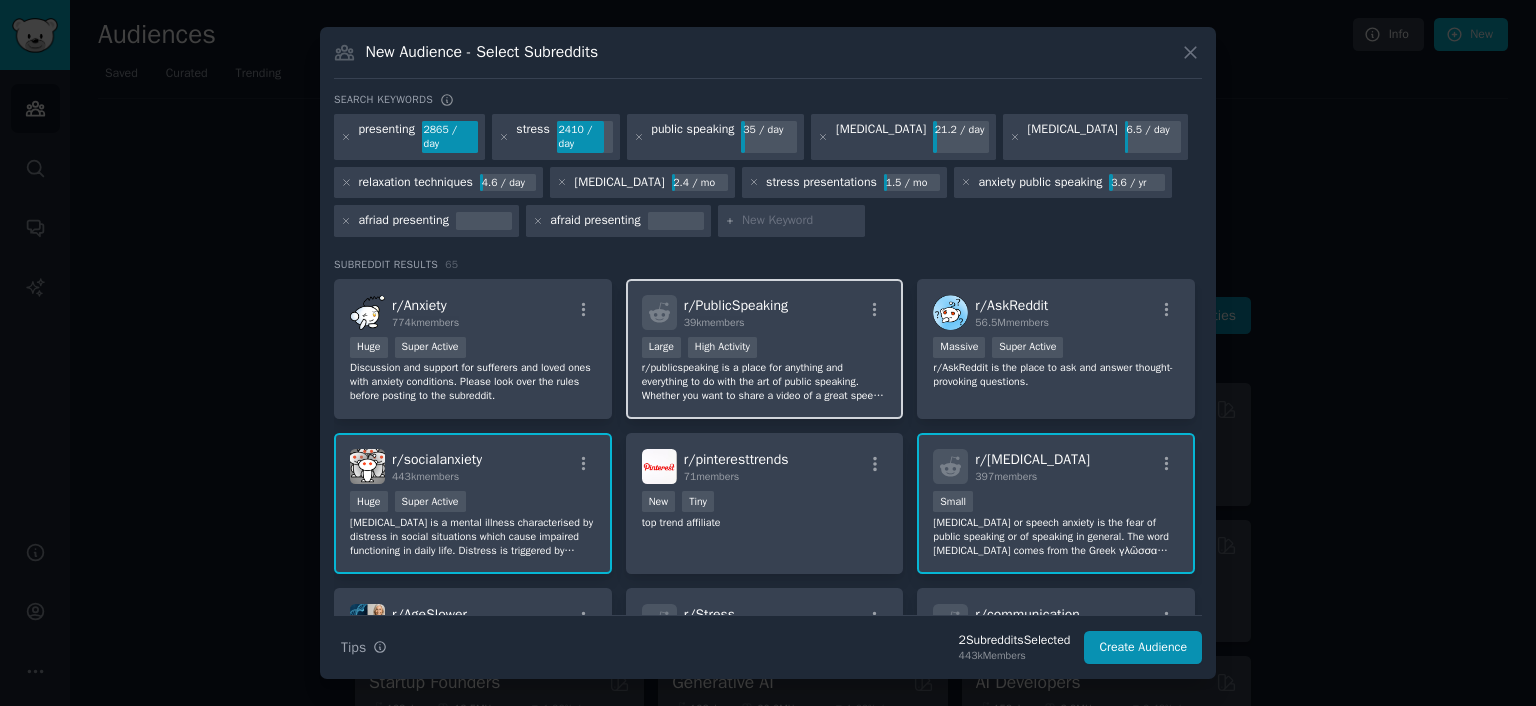 click on "r/publicspeaking is a place for anything and everything to do with the art of public speaking. Whether you want to share a video of a great speech or want some help with a school speech assignment r/publicspeaking is the place for you!" at bounding box center (765, 382) 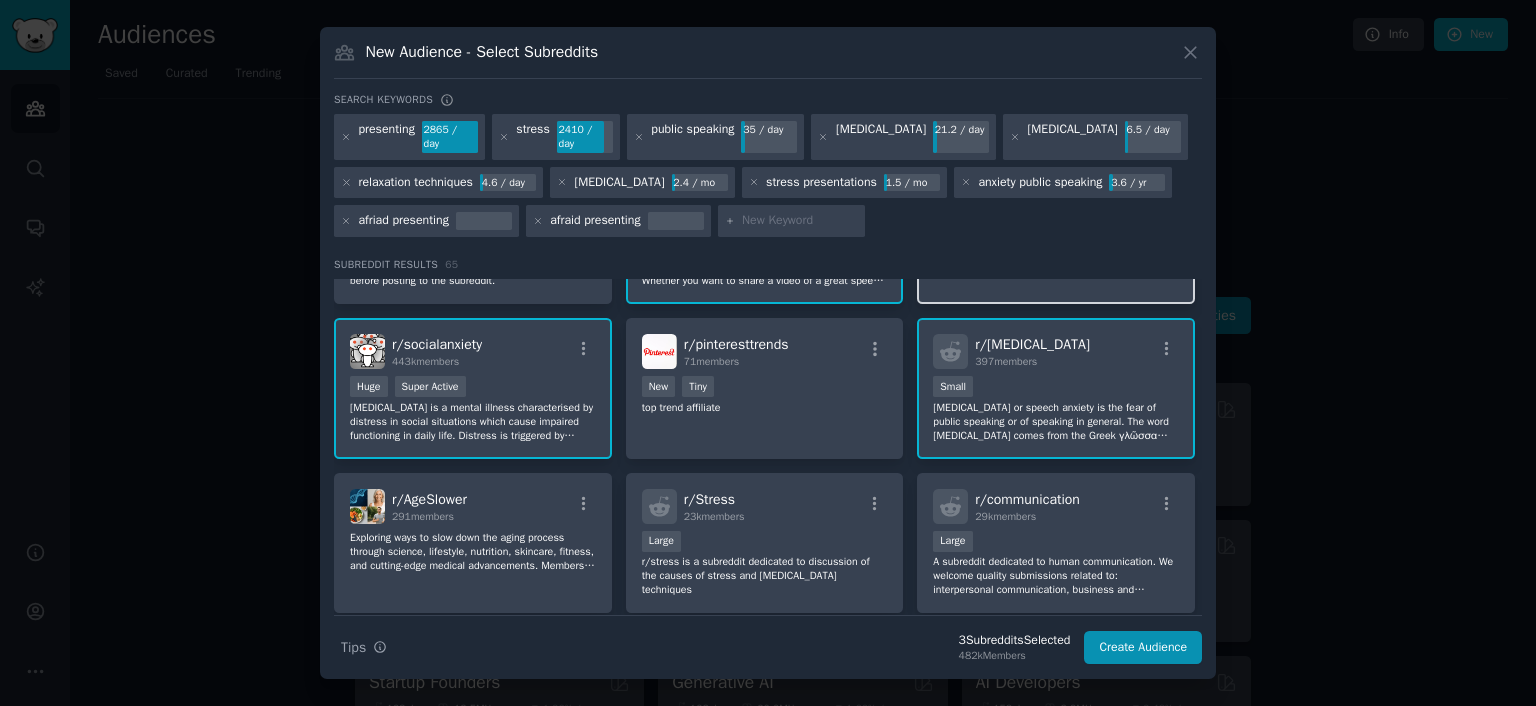 scroll, scrollTop: 200, scrollLeft: 0, axis: vertical 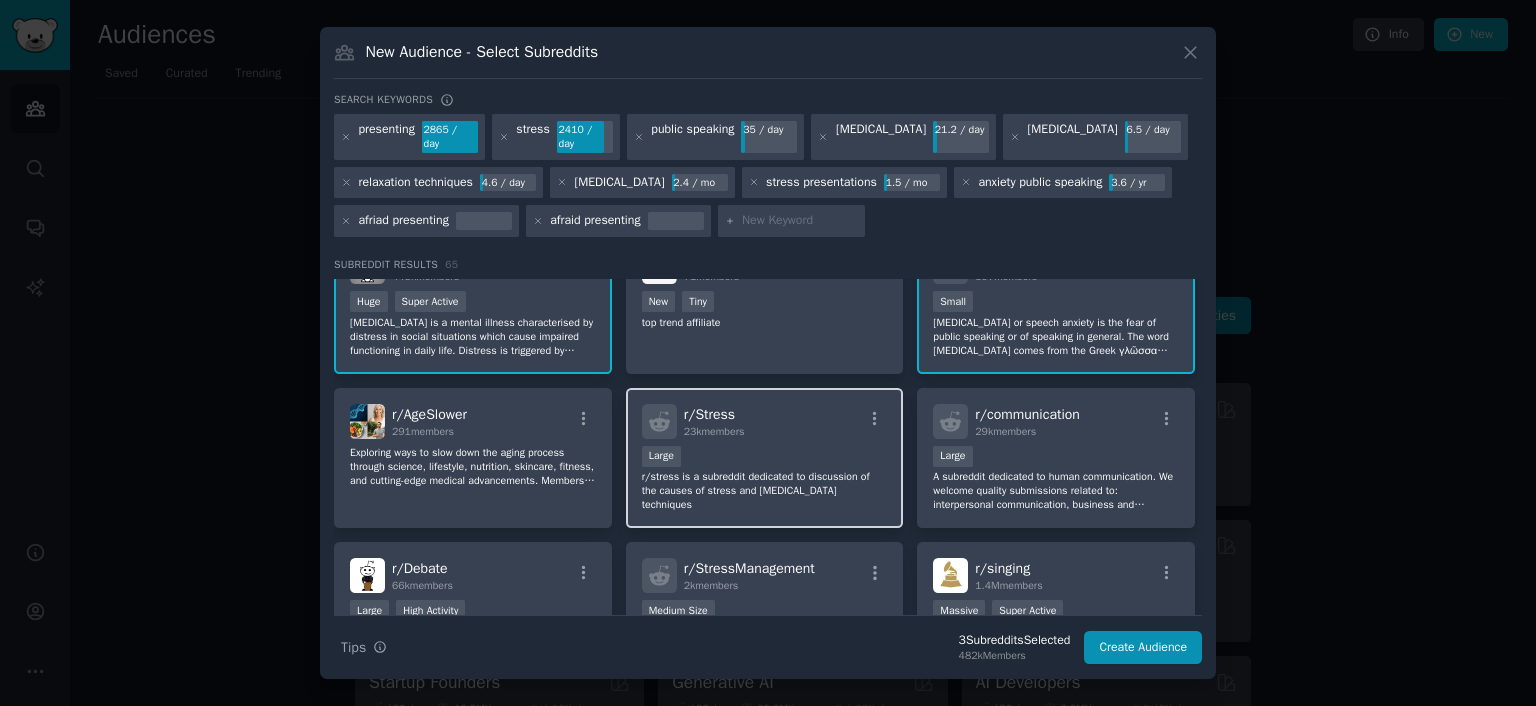 click on "r/stress is a subreddit dedicated to discussion of the causes of stress and [MEDICAL_DATA] techniques" at bounding box center (765, 491) 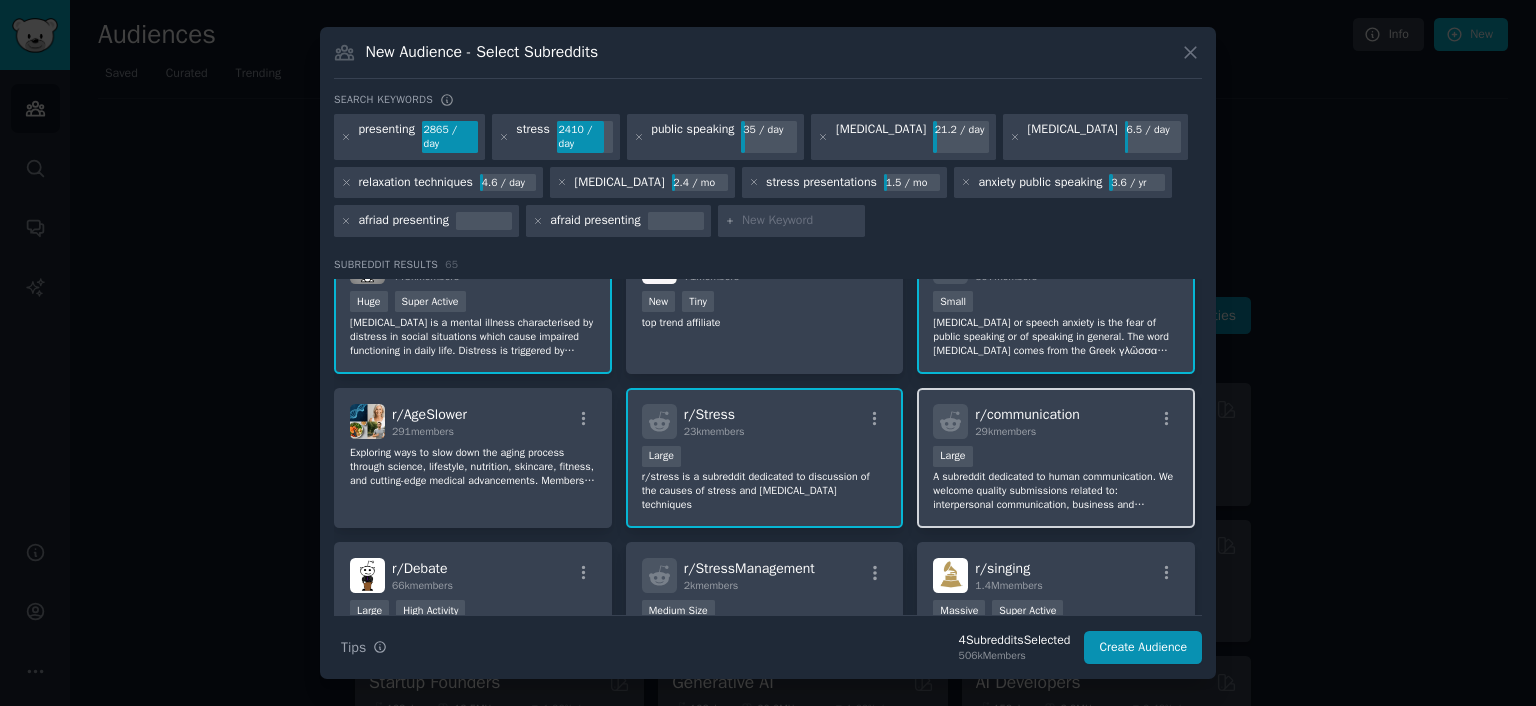 click on "A subreddit dedicated to human communication. We welcome quality submissions related to: interpersonal communication, business and professional communication, public speaking, and rhetoric." at bounding box center [1056, 491] 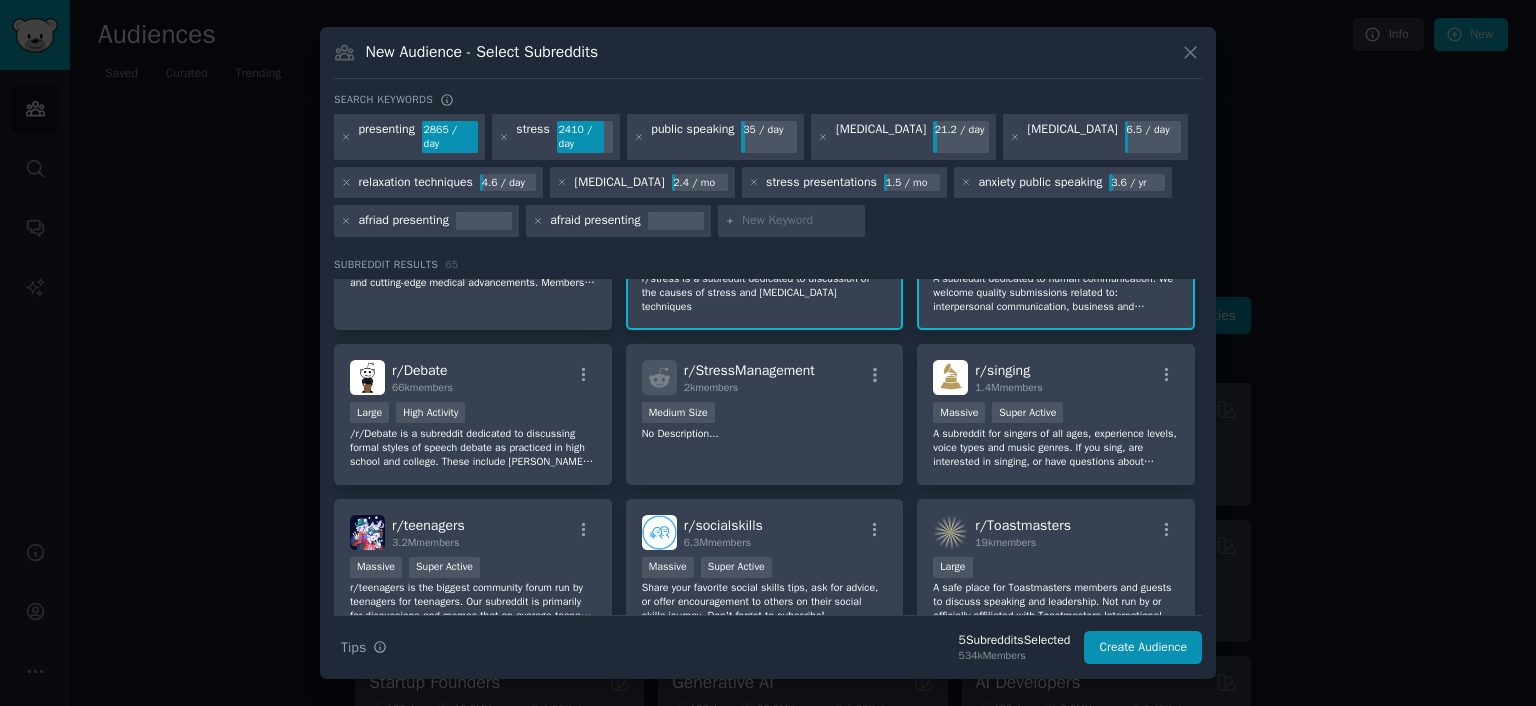 scroll, scrollTop: 400, scrollLeft: 0, axis: vertical 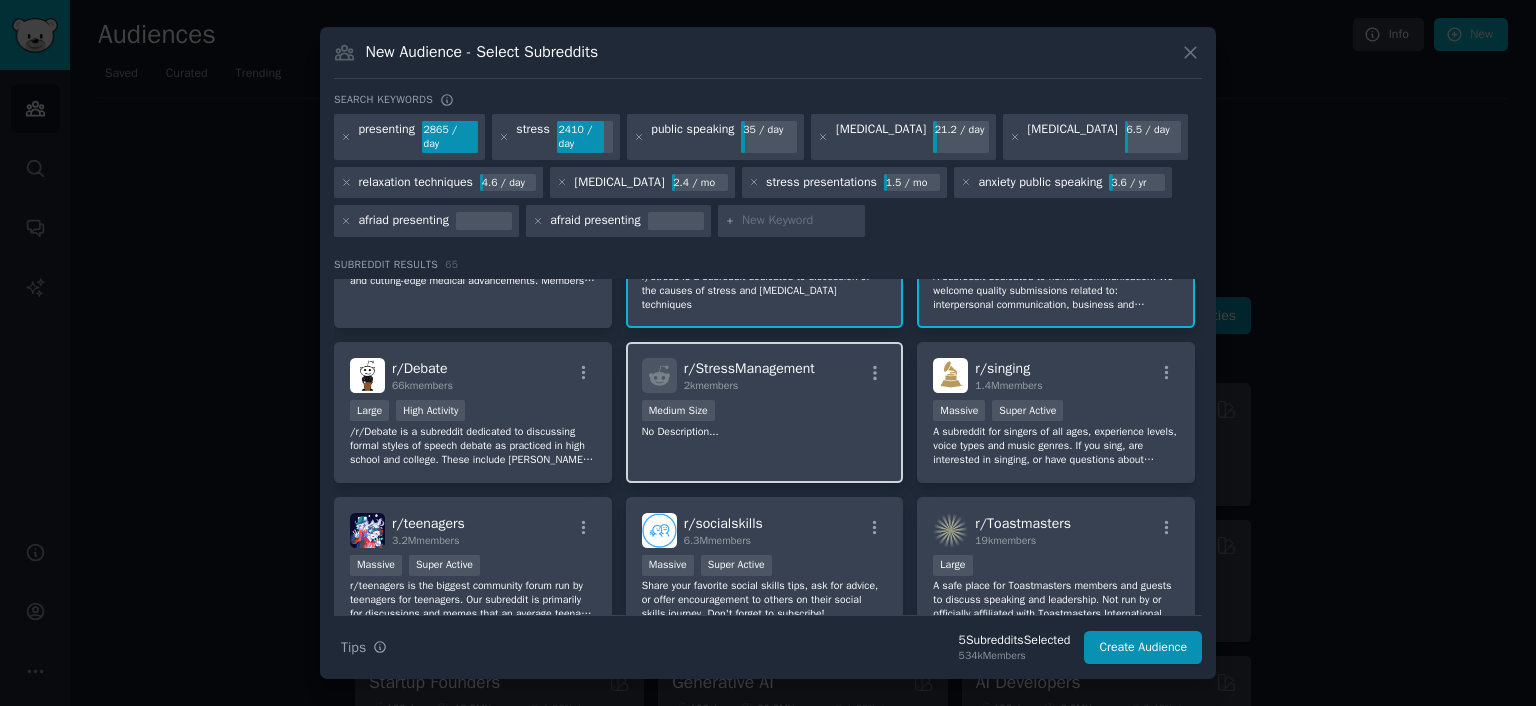 click on "r/ StressManagement 2k  members Medium Size No Description..." at bounding box center (765, 412) 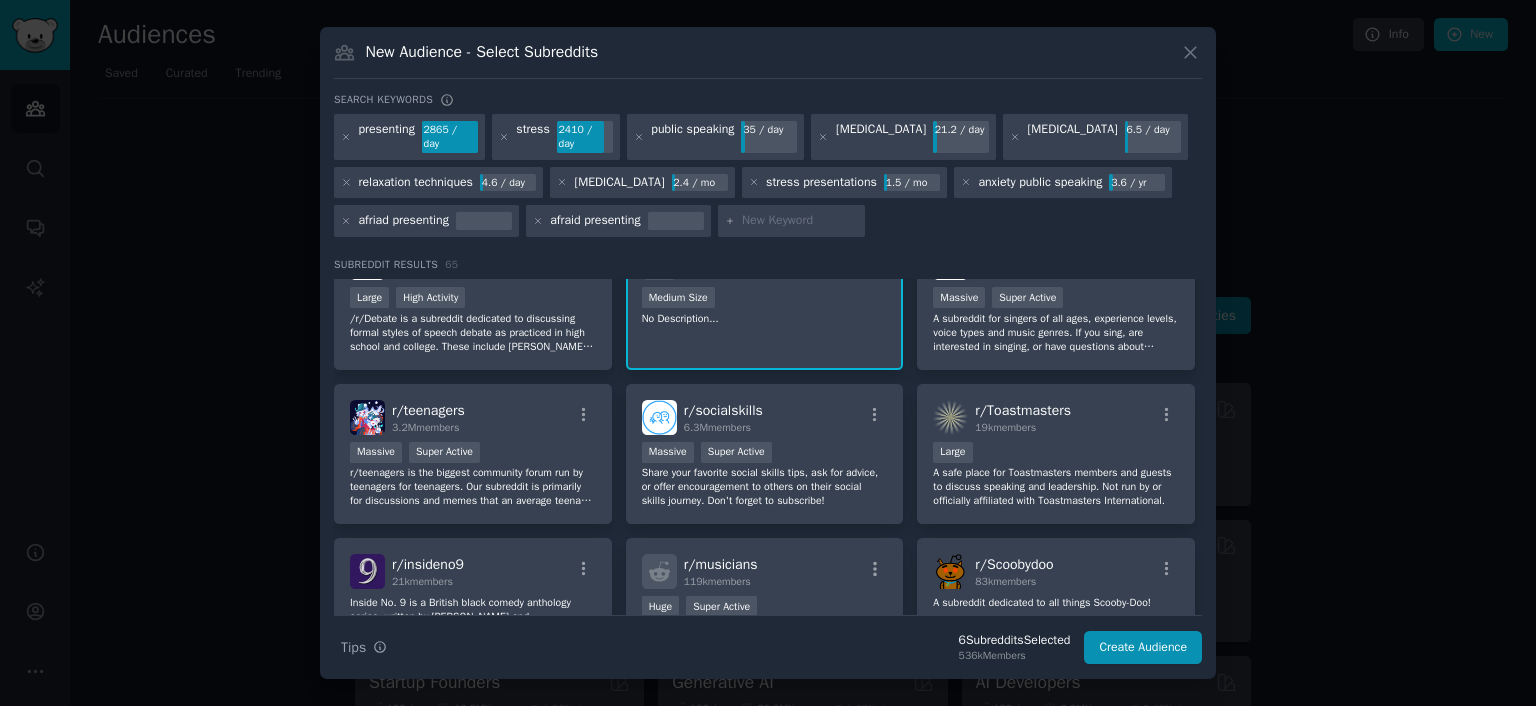 scroll, scrollTop: 600, scrollLeft: 0, axis: vertical 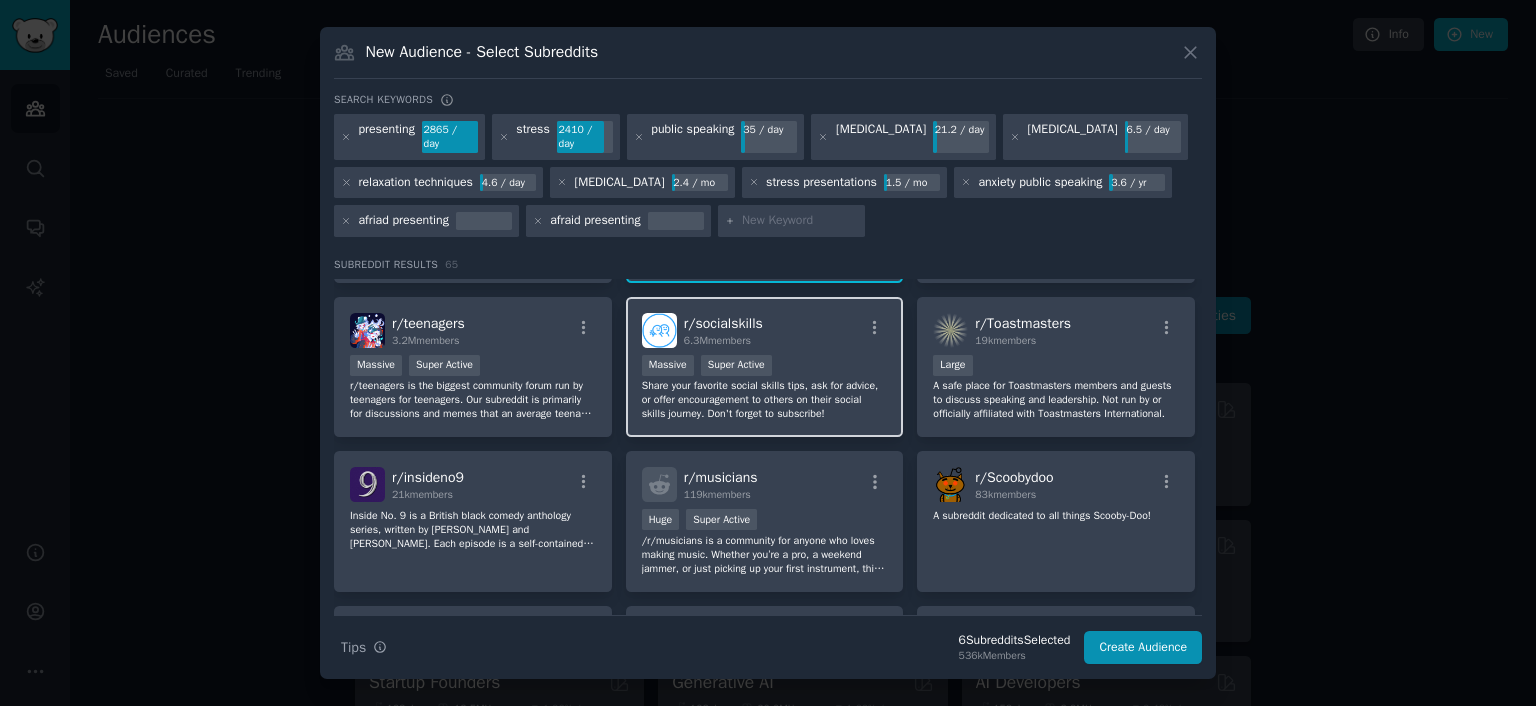 click on "Share your favorite social skills tips, ask for advice, or offer encouragement to others on their social skills journey. Don't forget to subscribe!" at bounding box center [765, 400] 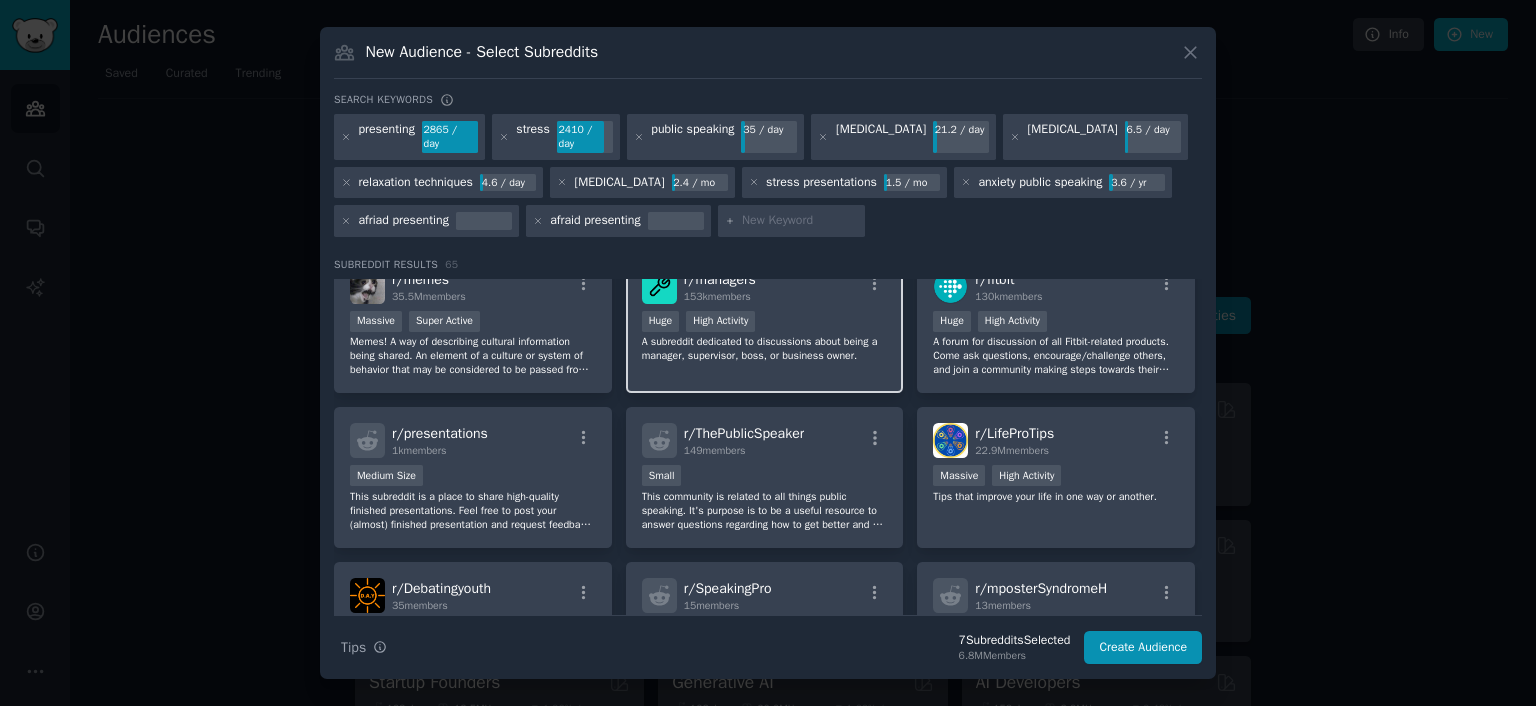 scroll, scrollTop: 1000, scrollLeft: 0, axis: vertical 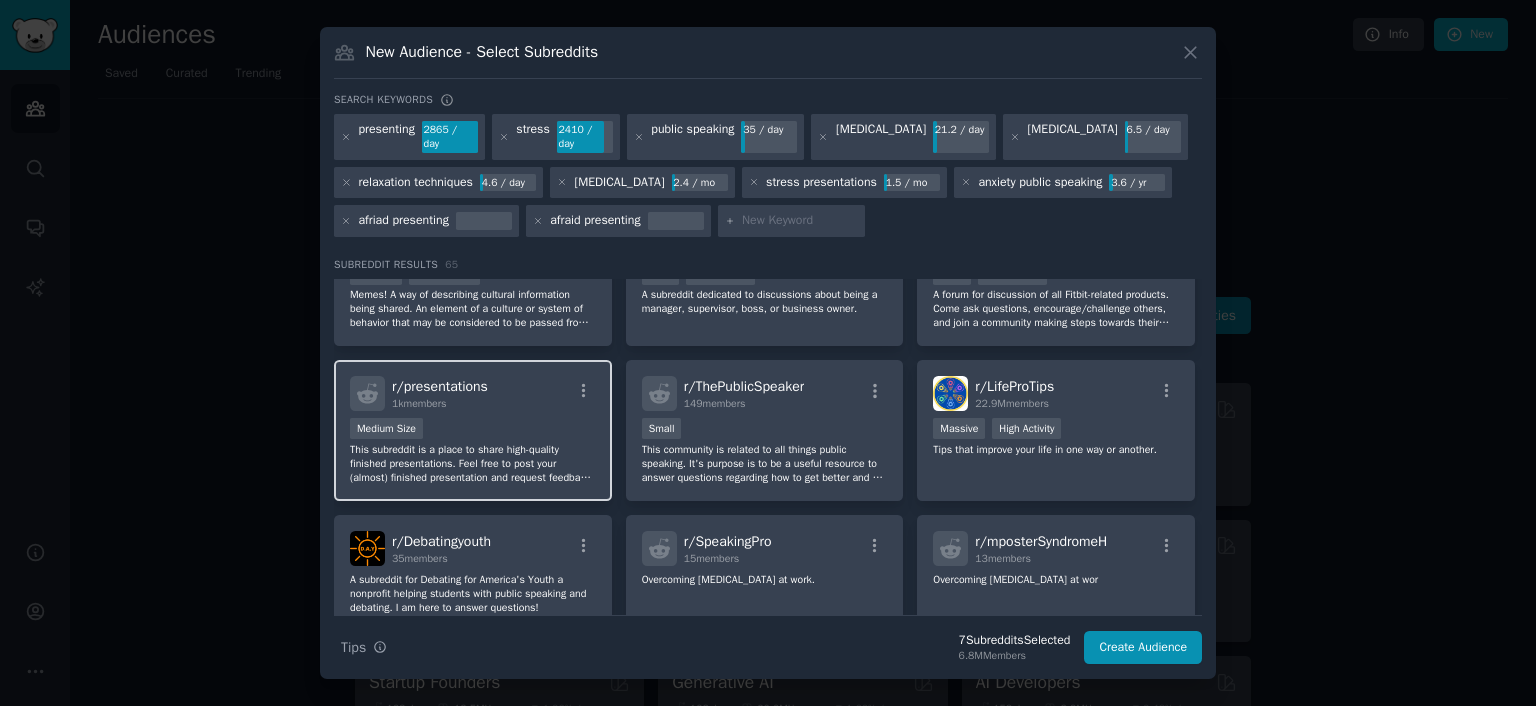click on "r/ presentations 1k  members" at bounding box center [473, 393] 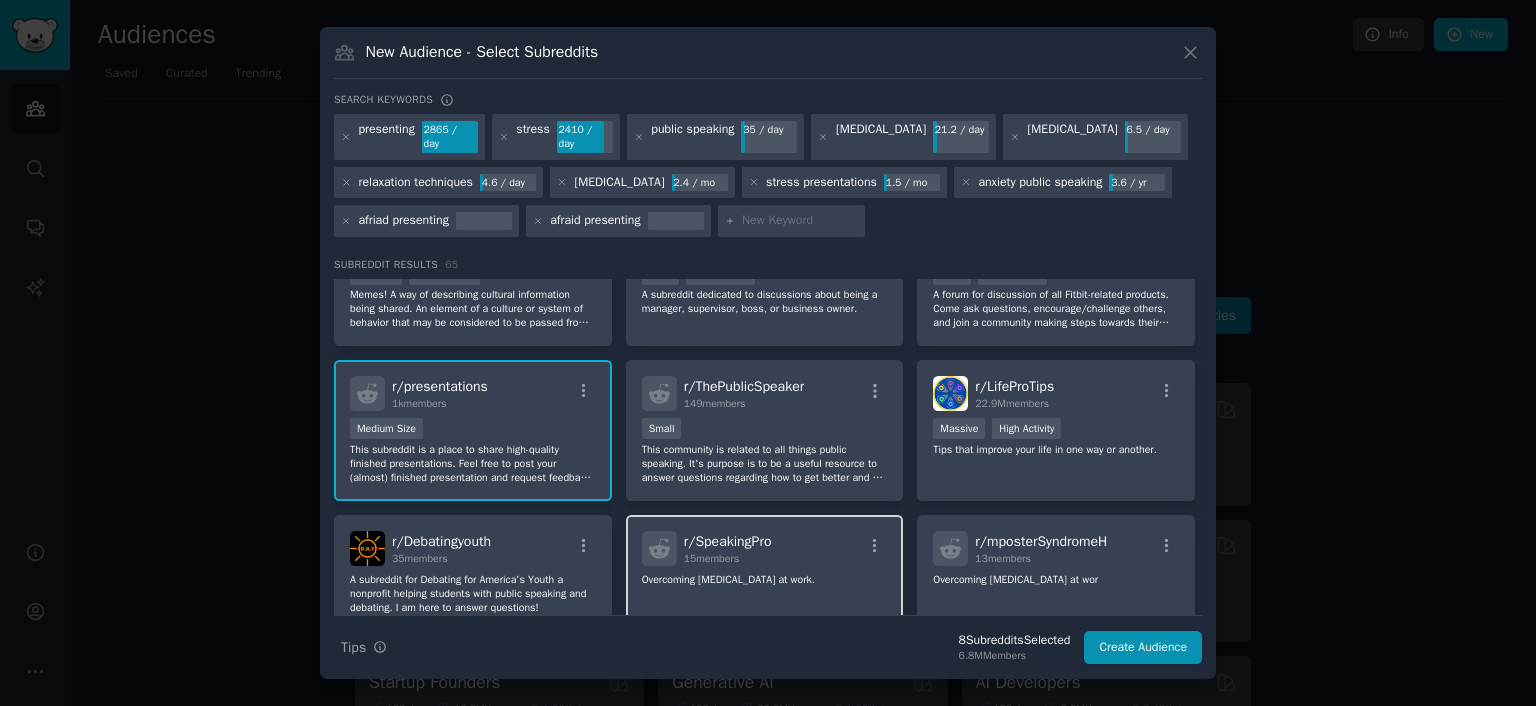 click on "r/ SpeakingPro 15  members" at bounding box center [765, 548] 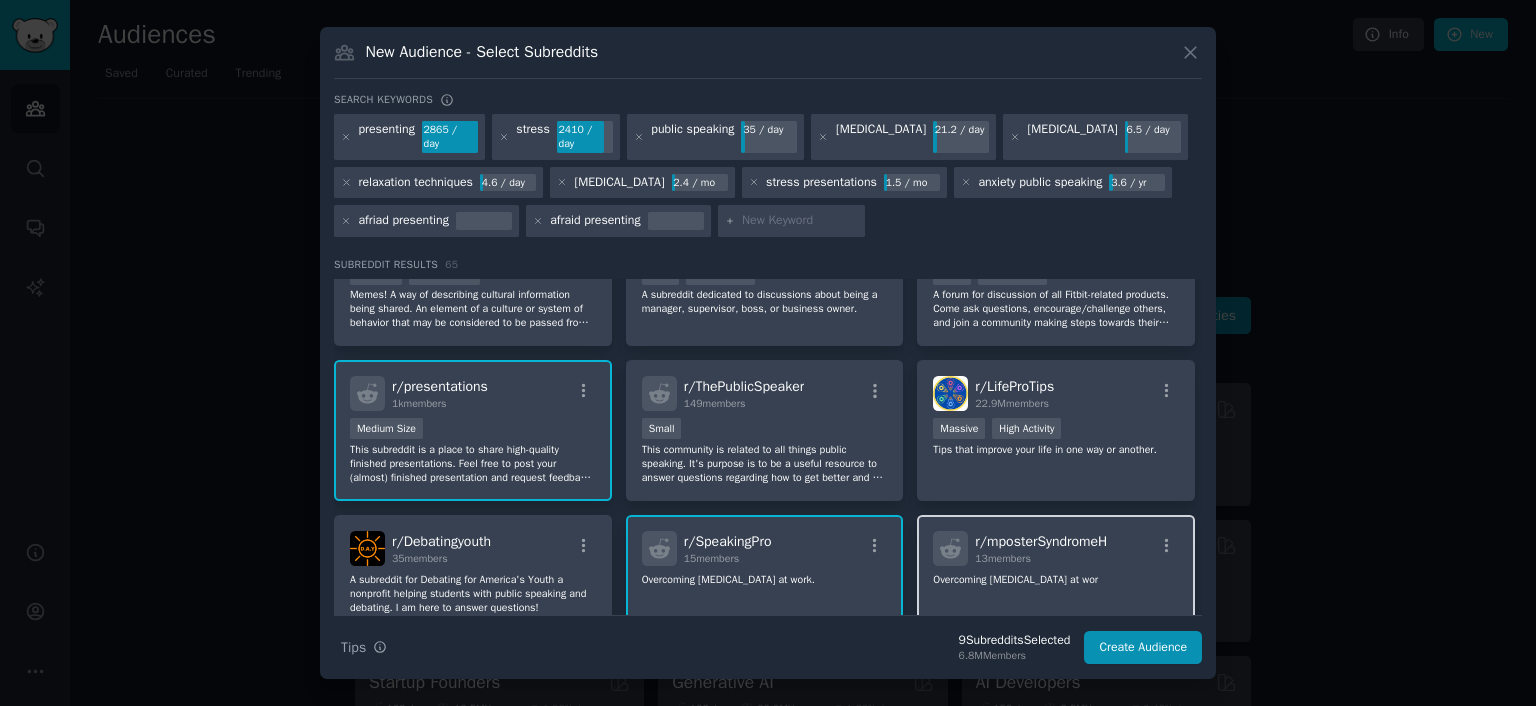 click on "r/ mposterSyndromeH 13  members Overcoming [MEDICAL_DATA] at wor" at bounding box center (1056, 573) 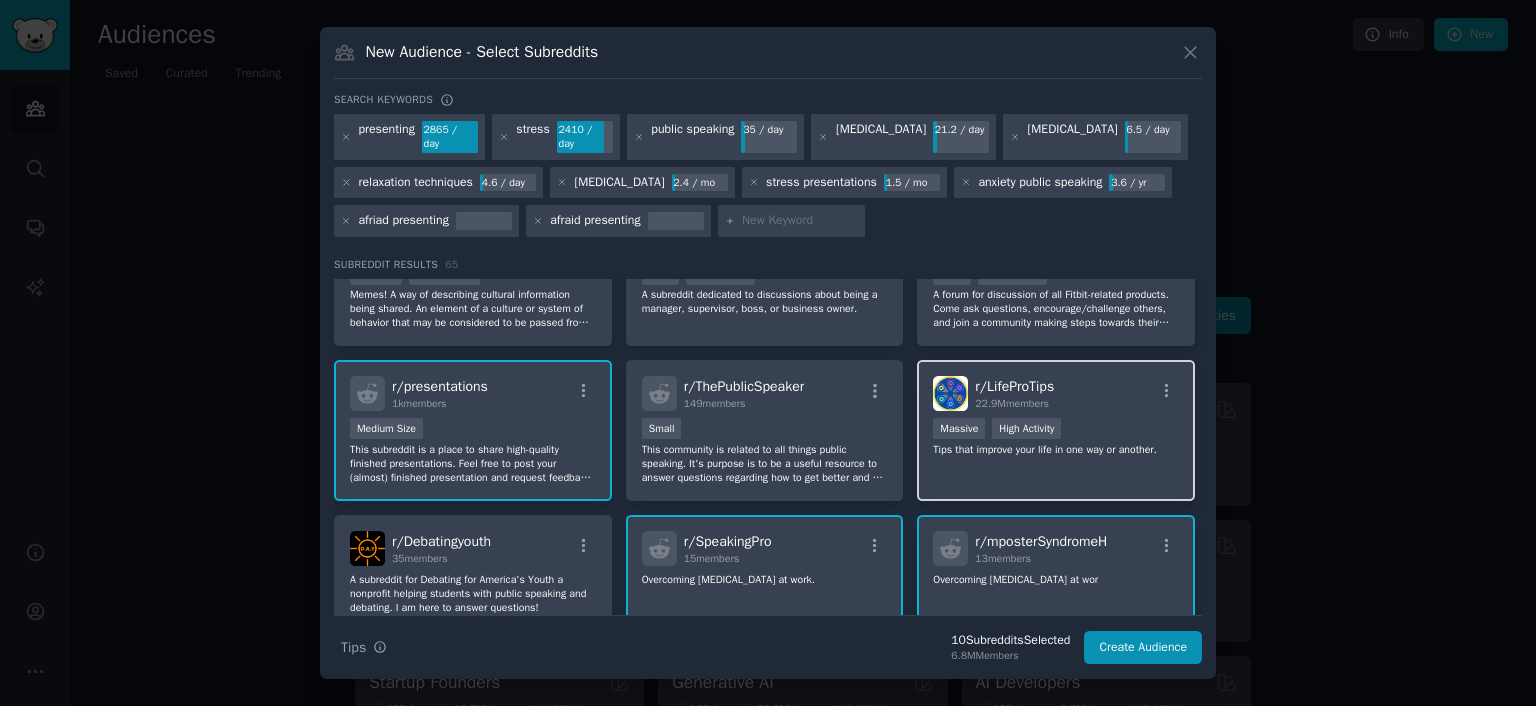 click on "r/ LifeProTips 22.9M  members Massive High Activity Tips that improve your life in one way or another." at bounding box center [1056, 430] 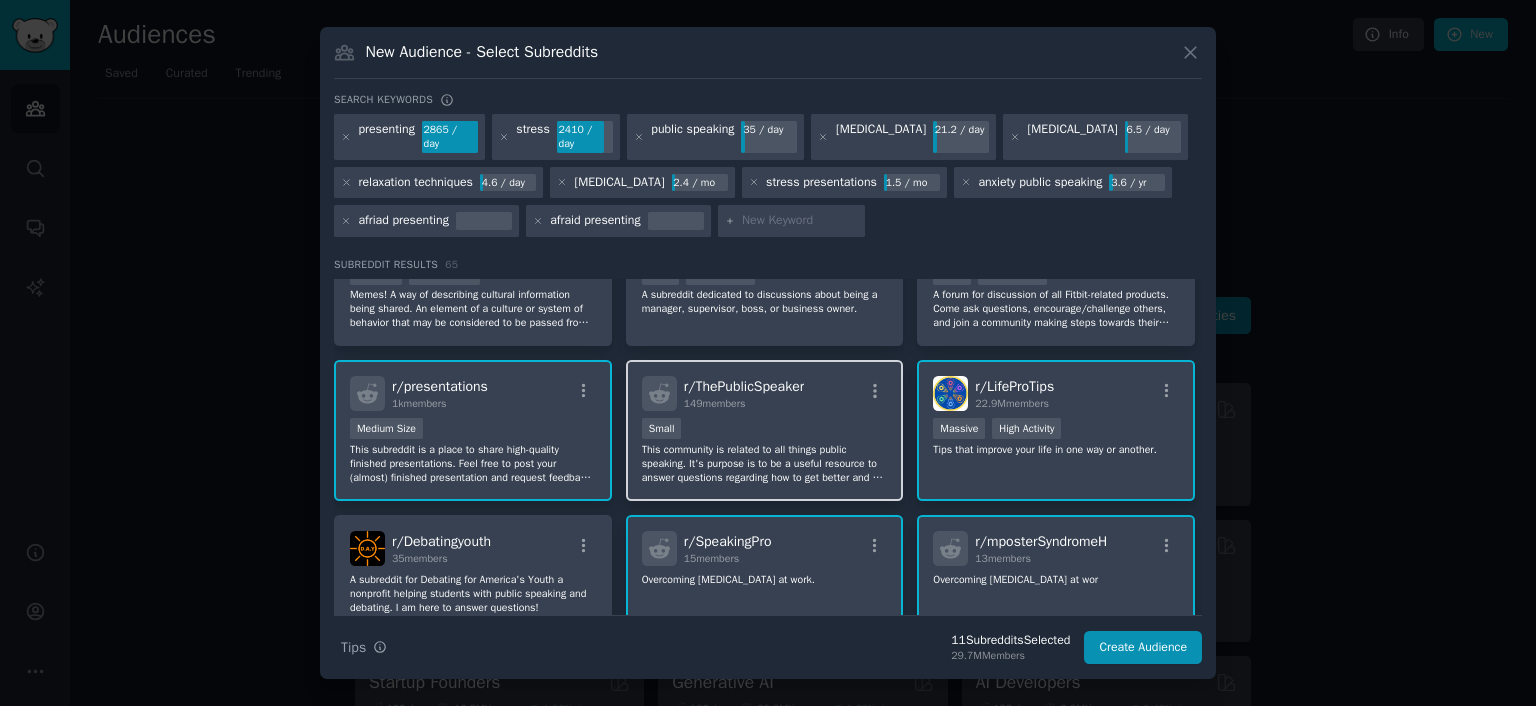 click on "Small" at bounding box center [765, 430] 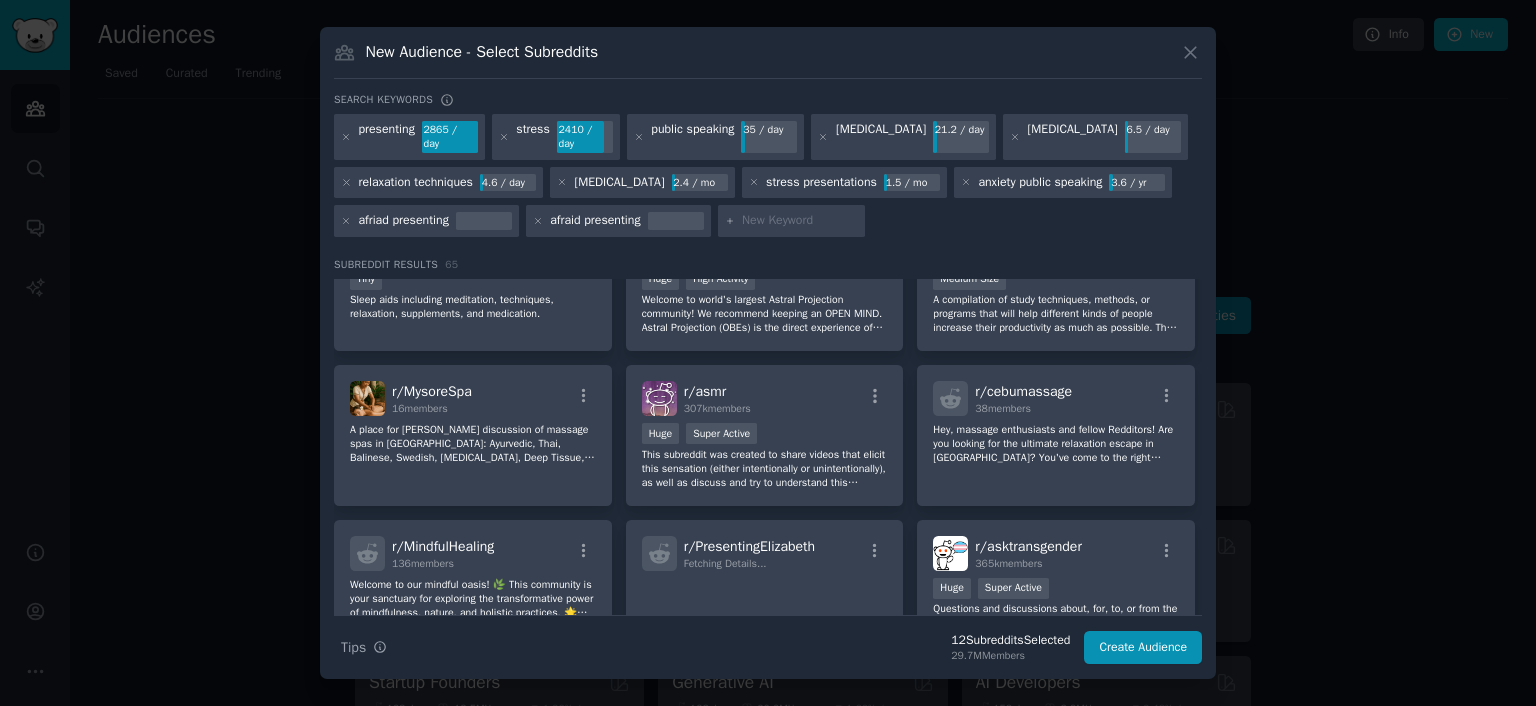 scroll, scrollTop: 2054, scrollLeft: 0, axis: vertical 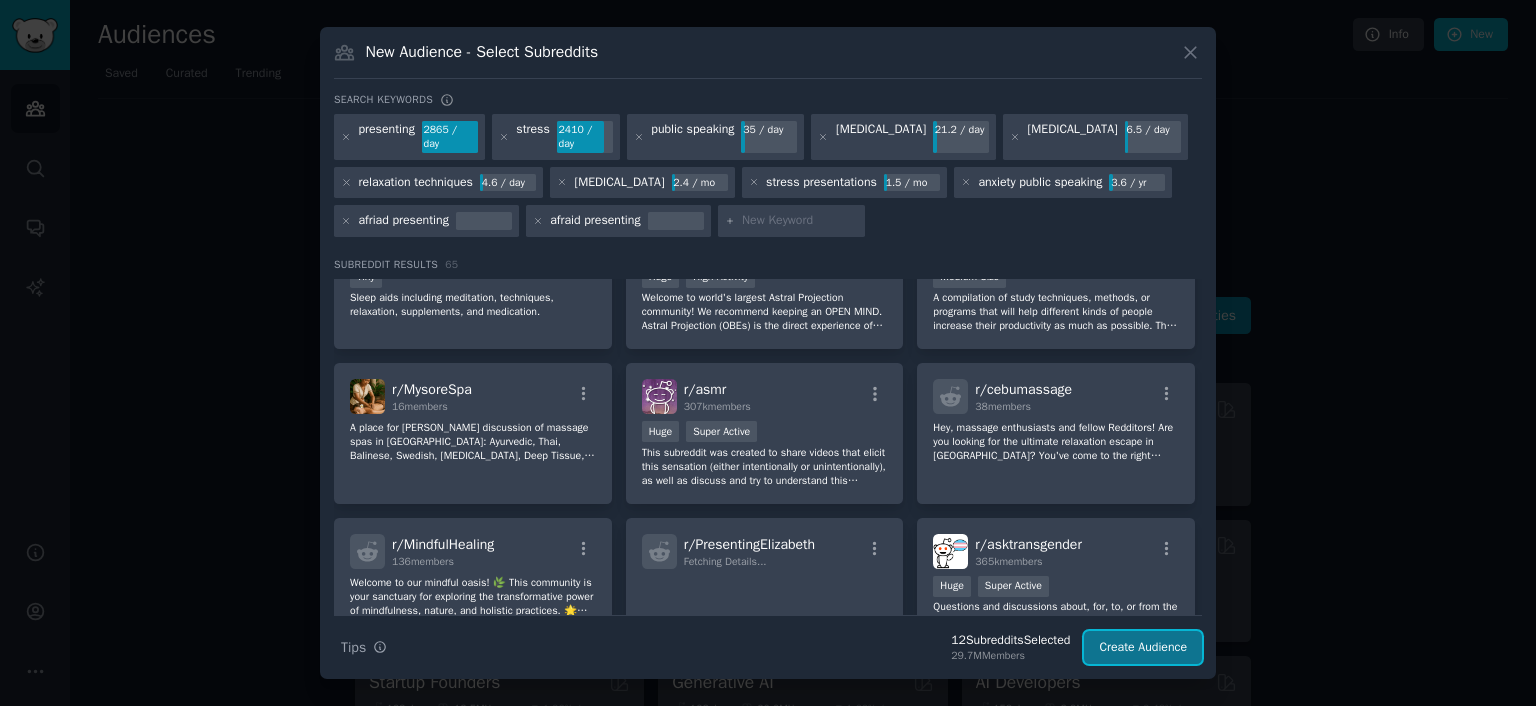 click on "Create Audience" at bounding box center (1143, 648) 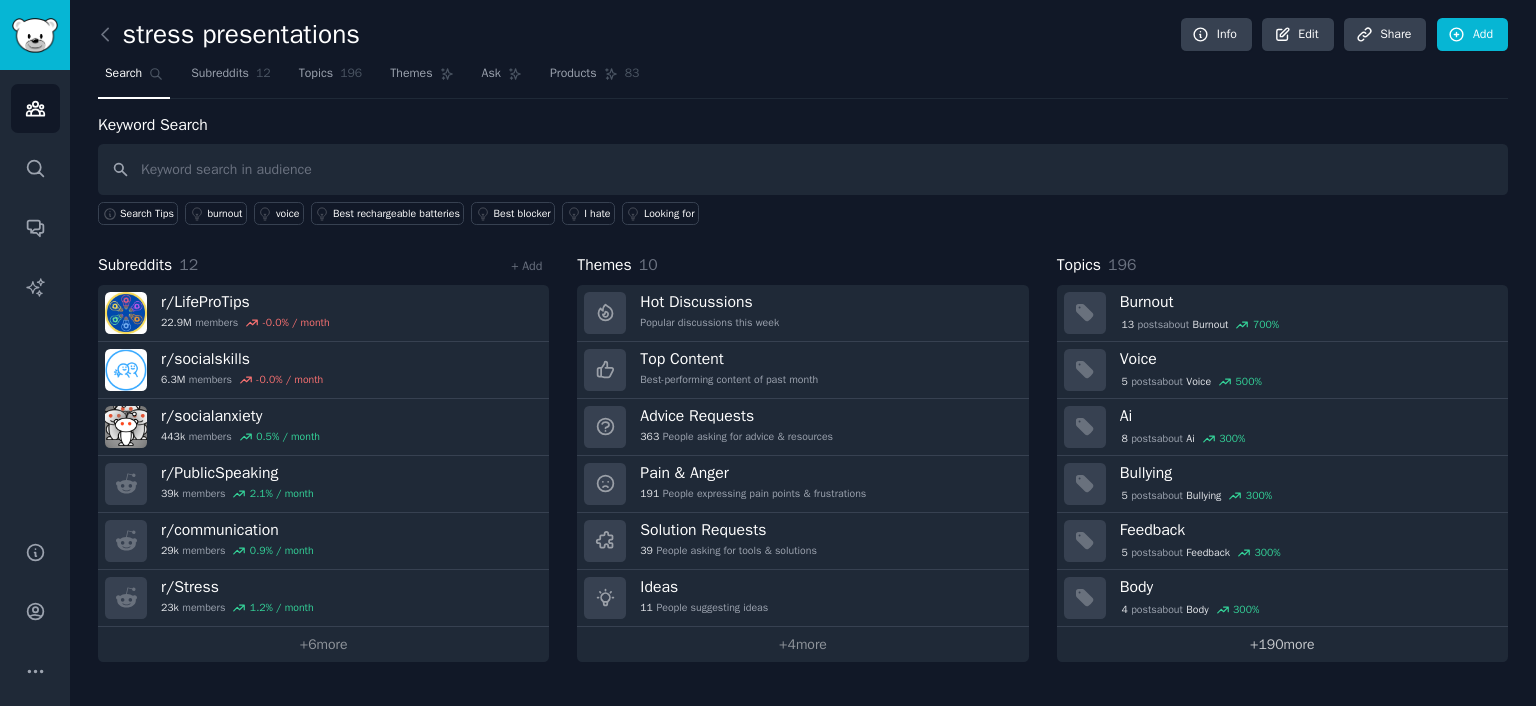click on "+  190  more" at bounding box center [1282, 644] 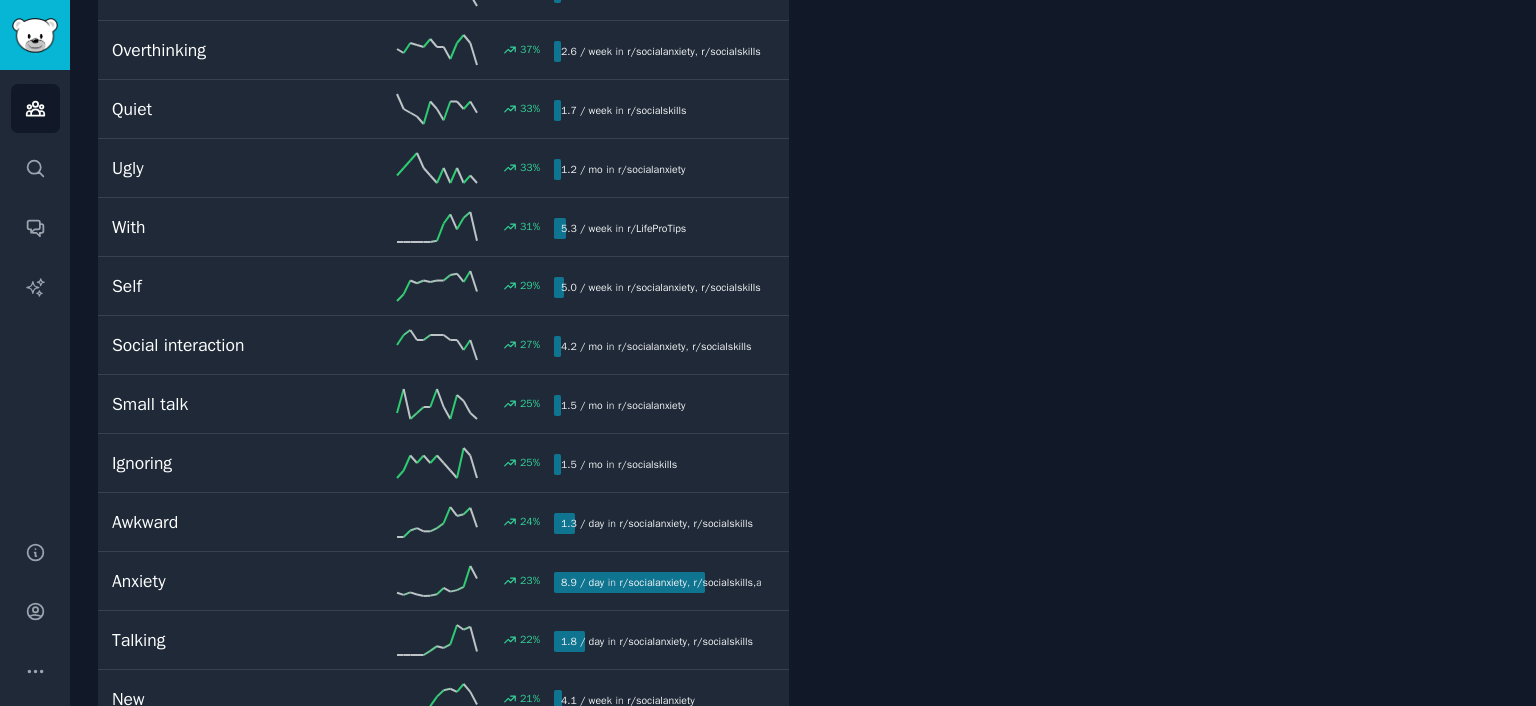 scroll, scrollTop: 2200, scrollLeft: 0, axis: vertical 